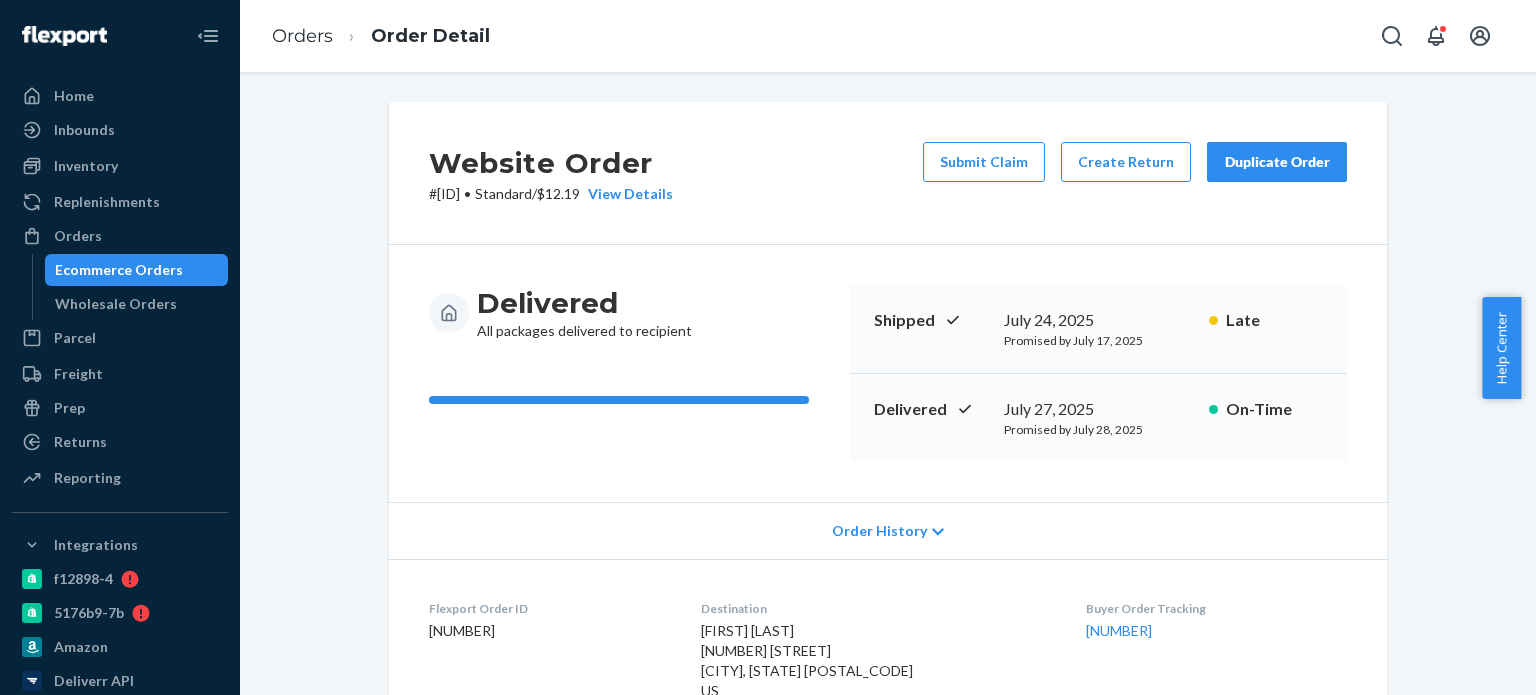 scroll, scrollTop: 0, scrollLeft: 0, axis: both 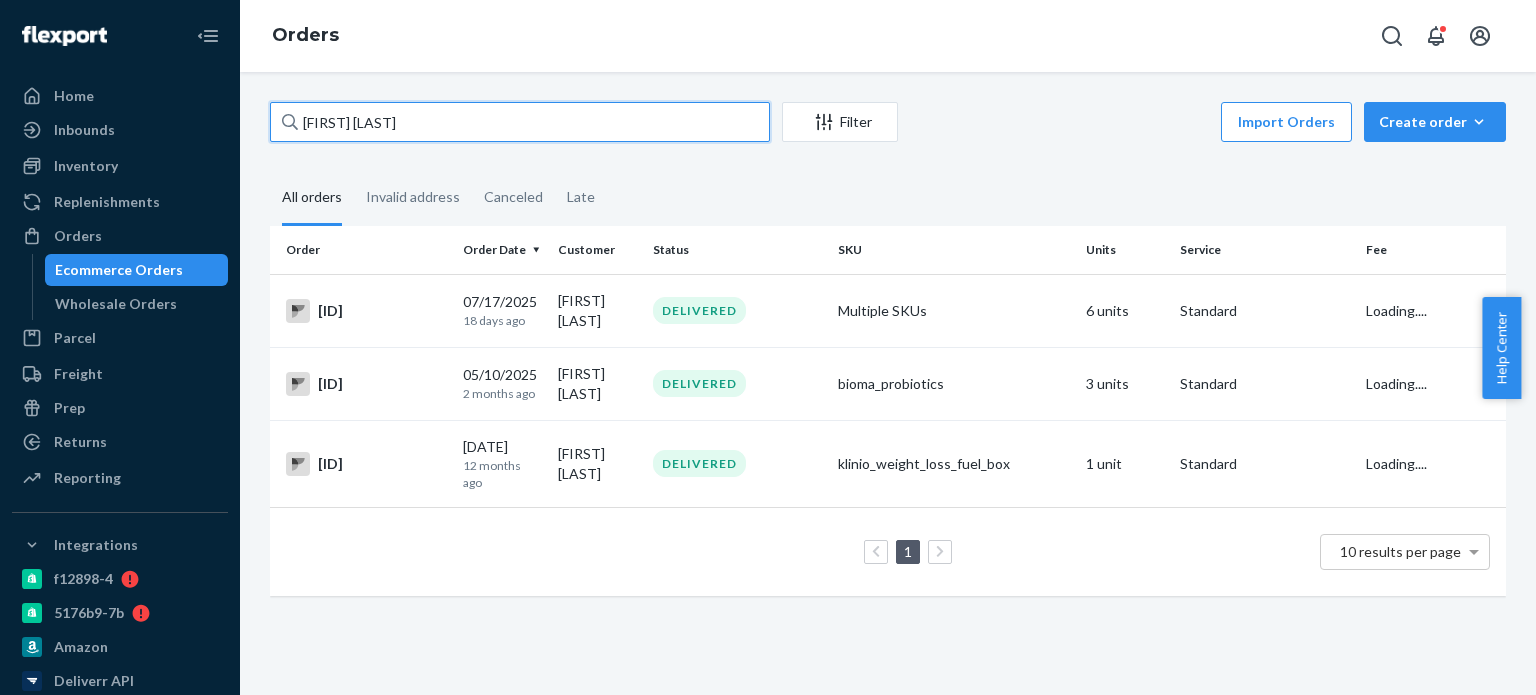 click on "Cynthia Morton" at bounding box center [520, 122] 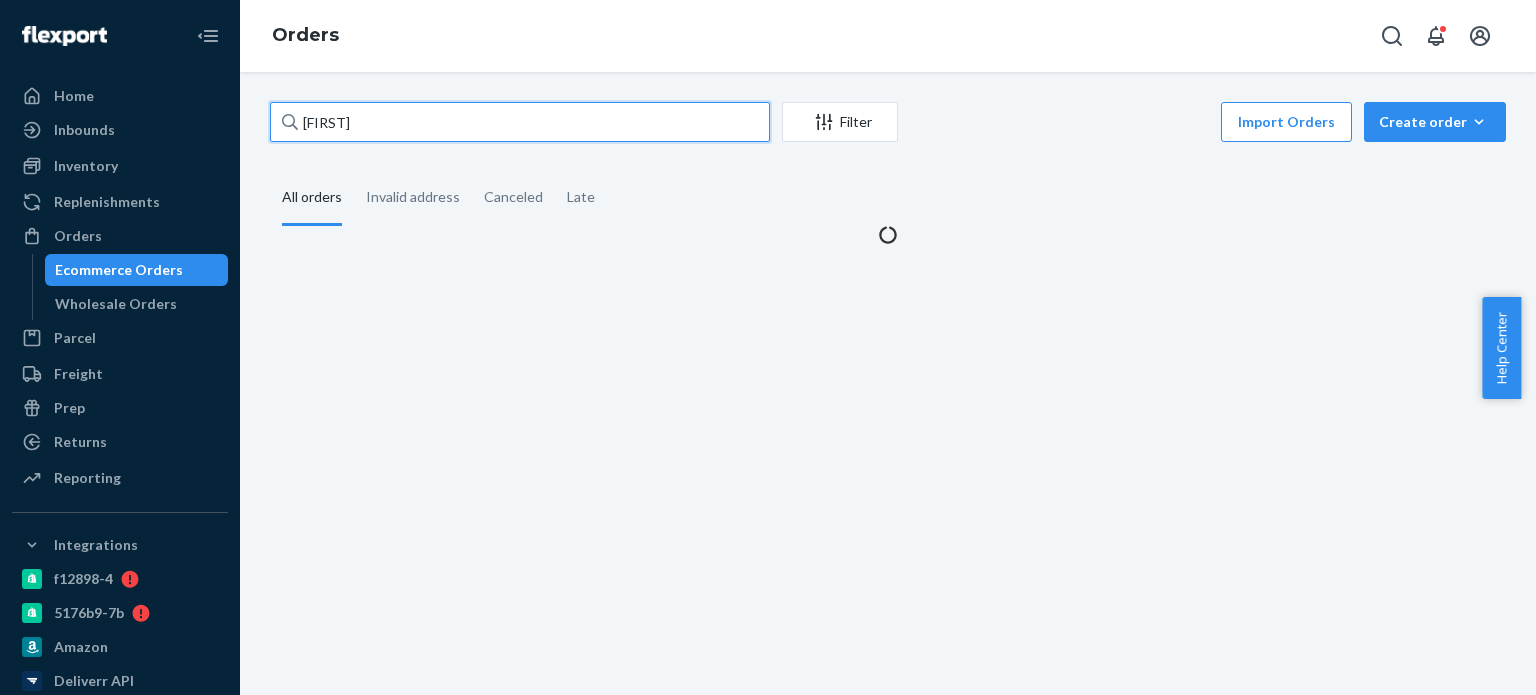 type on "C" 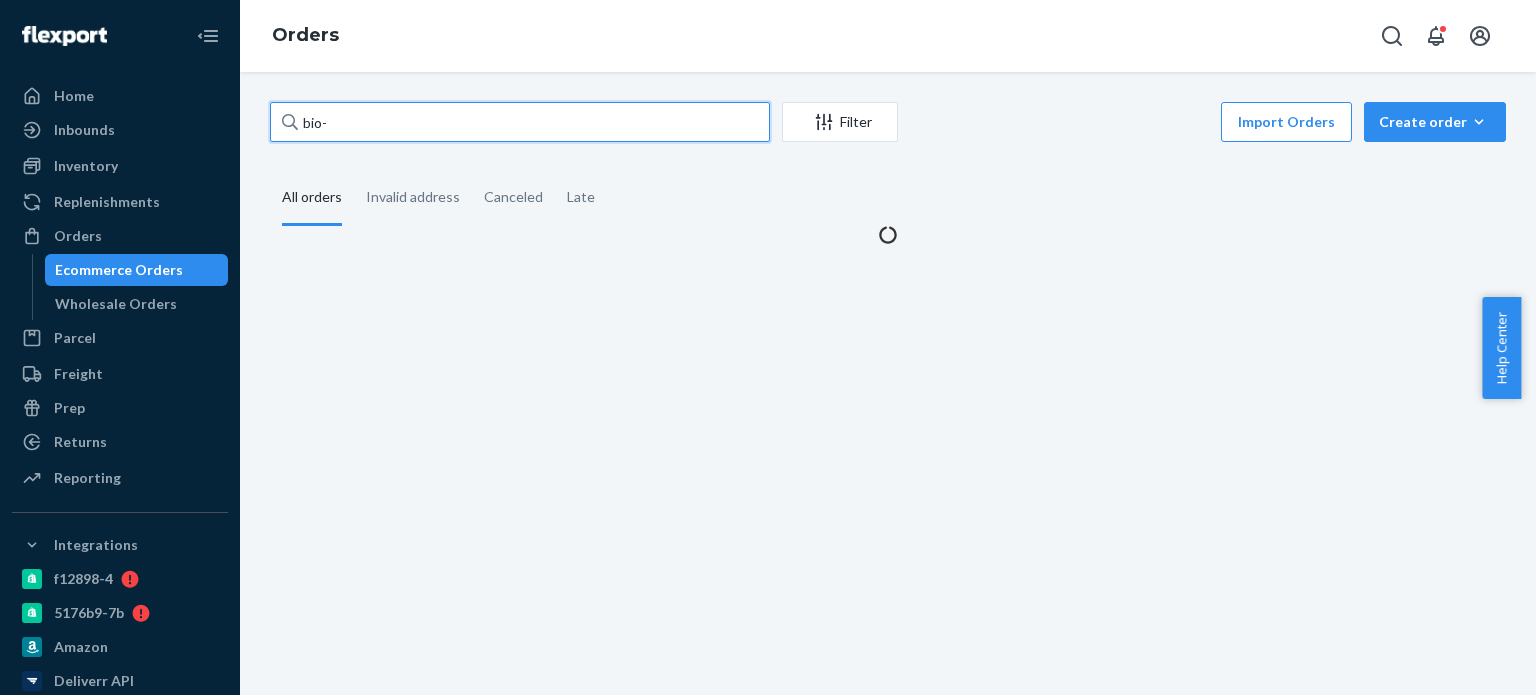 paste on "2354517" 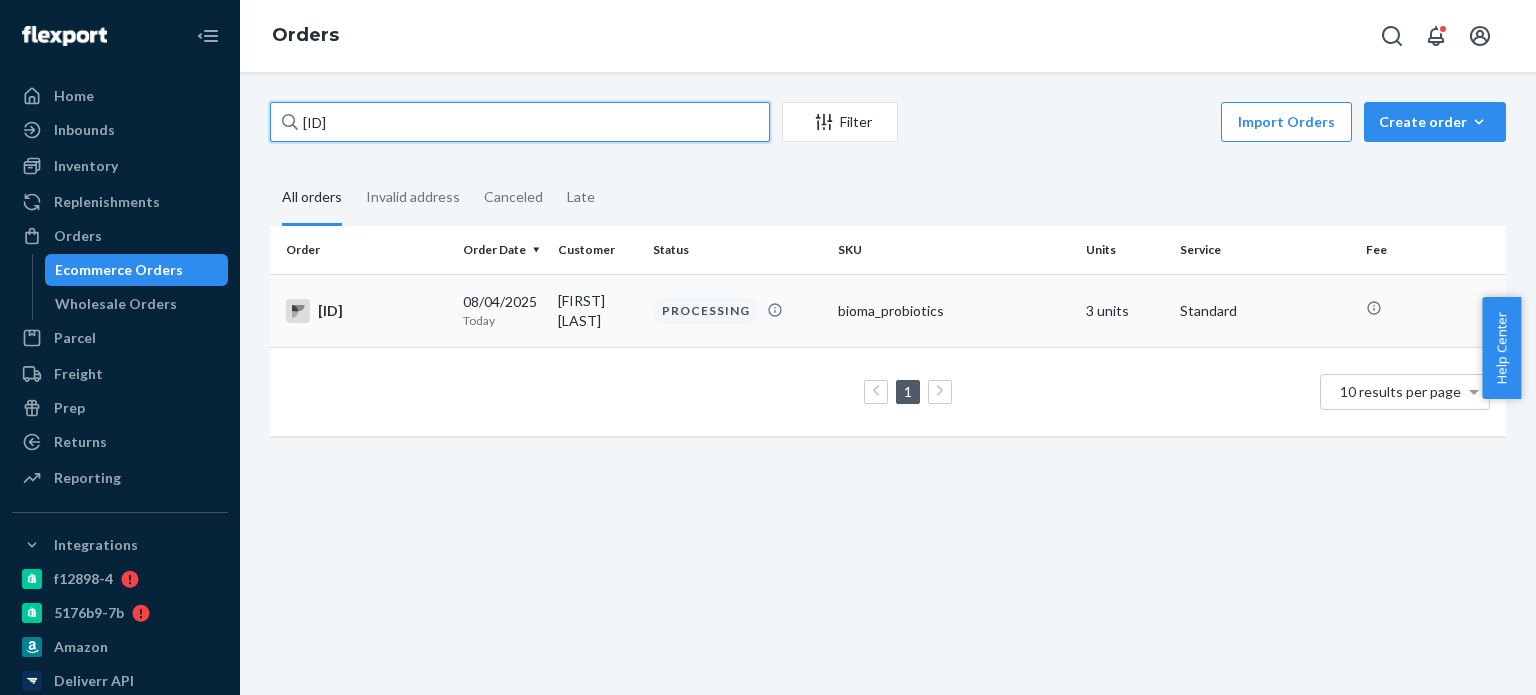 type on "bio-2354517" 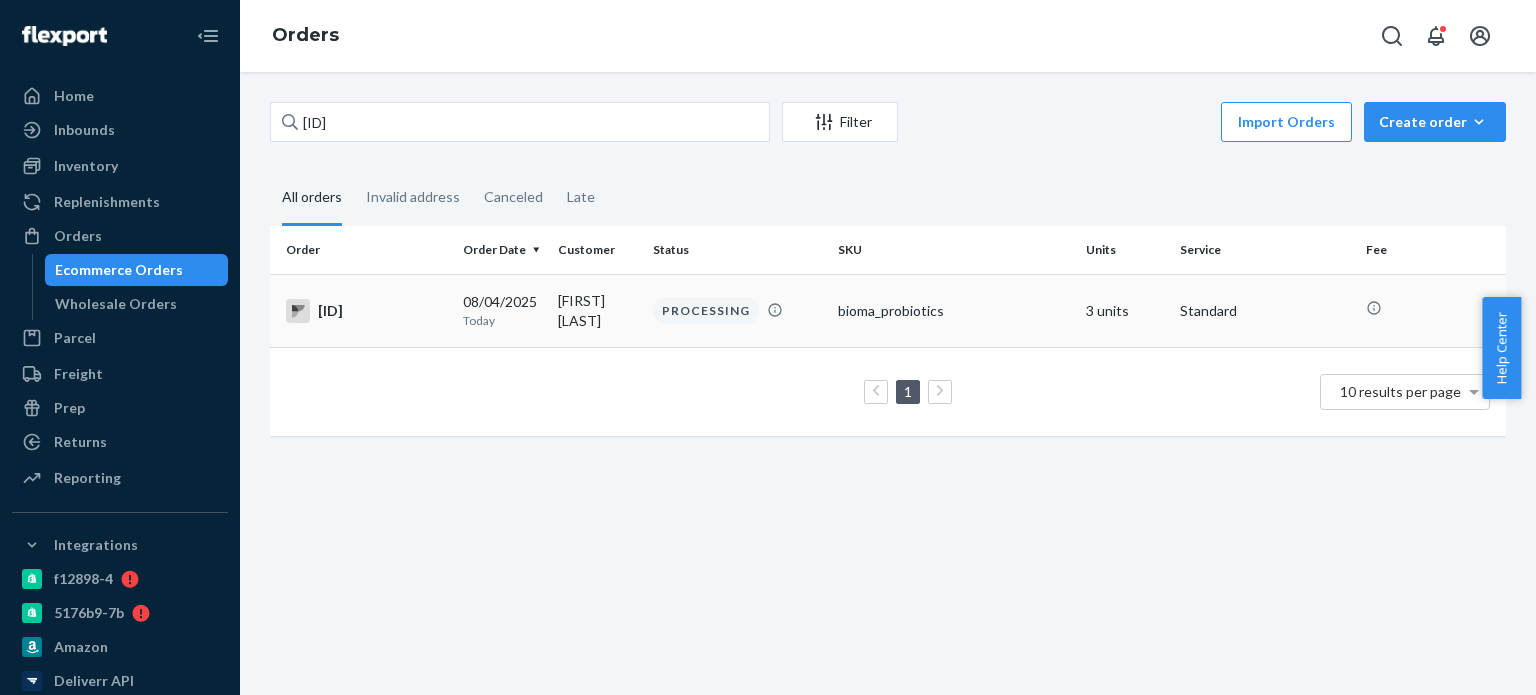 click on "BIO-2354517" at bounding box center [366, 311] 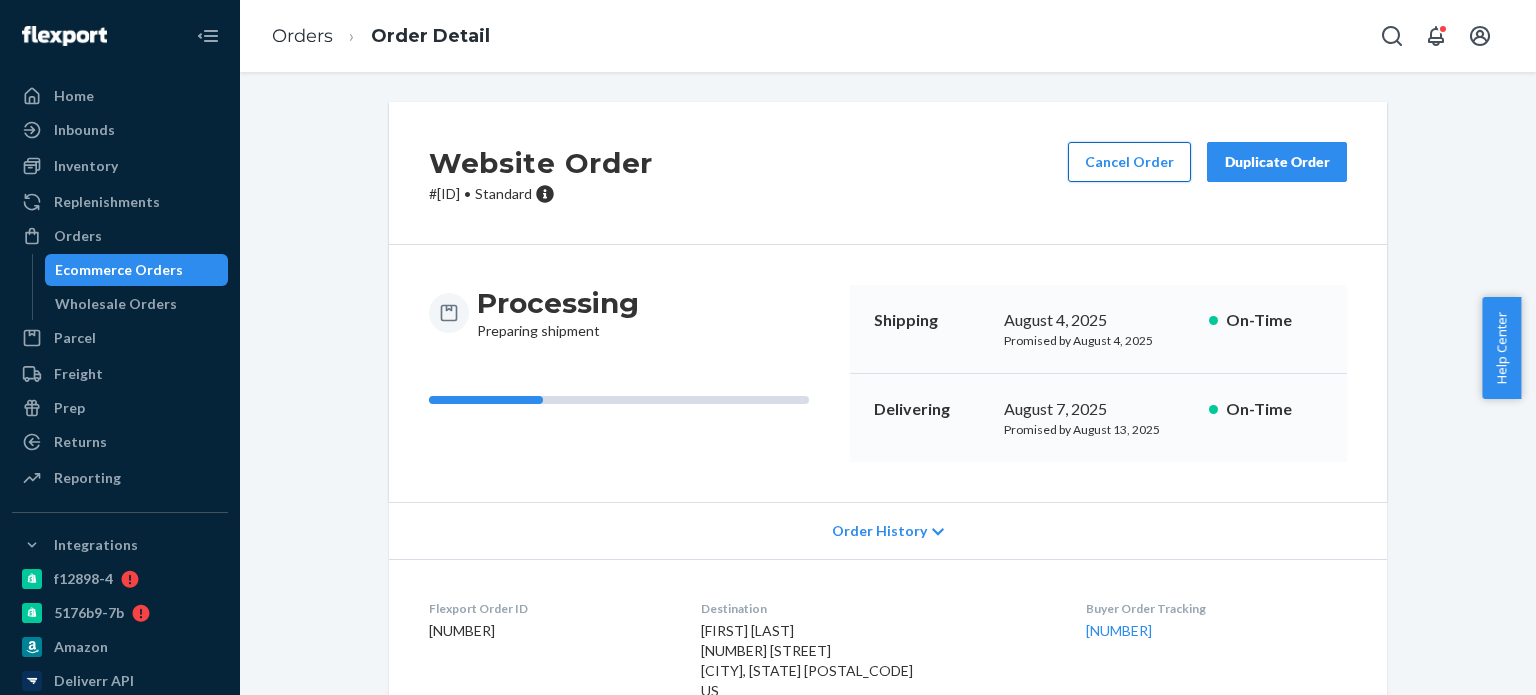 click on "Cancel Order" at bounding box center [1129, 162] 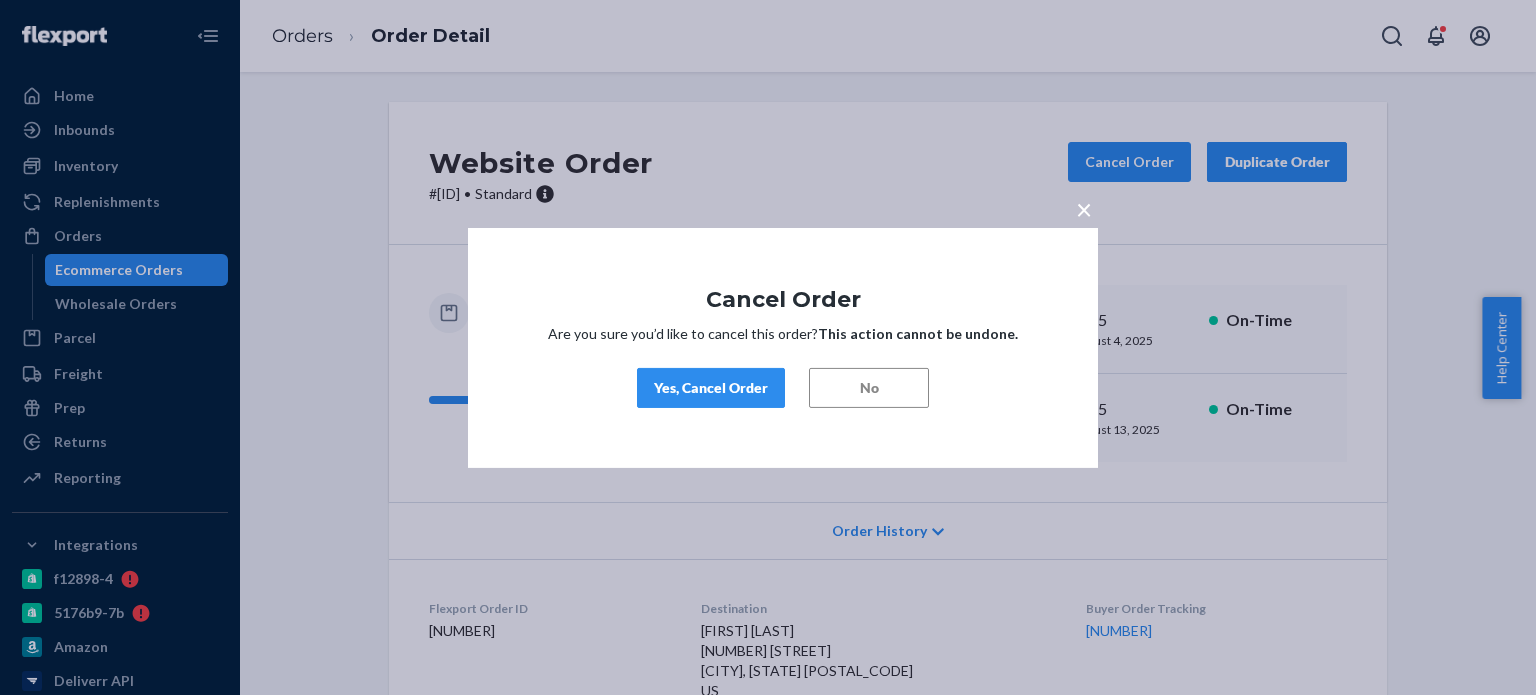 click on "× Cancel Order Are you sure you’d like to cancel this order?  This action cannot be undone. Yes, Cancel Order No" at bounding box center (783, 347) 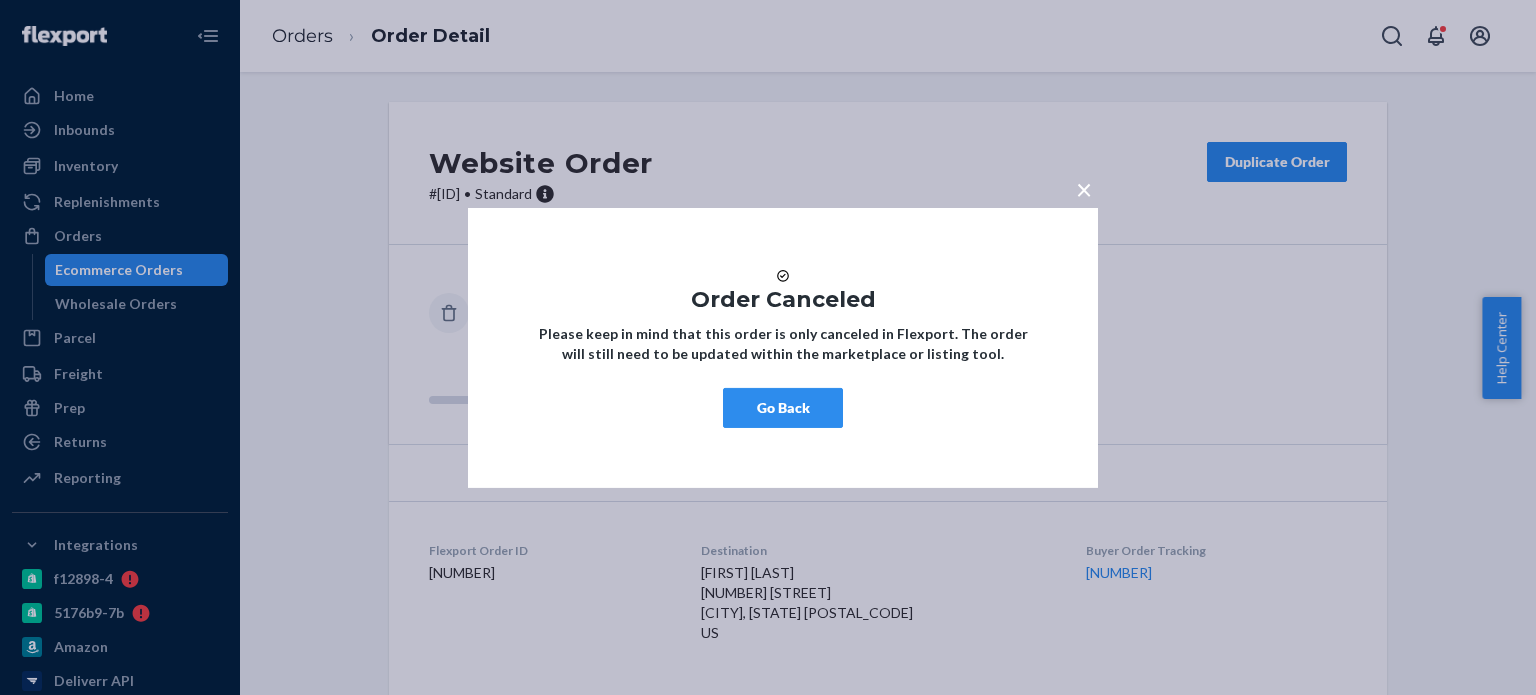 click on "×" at bounding box center [1084, 184] 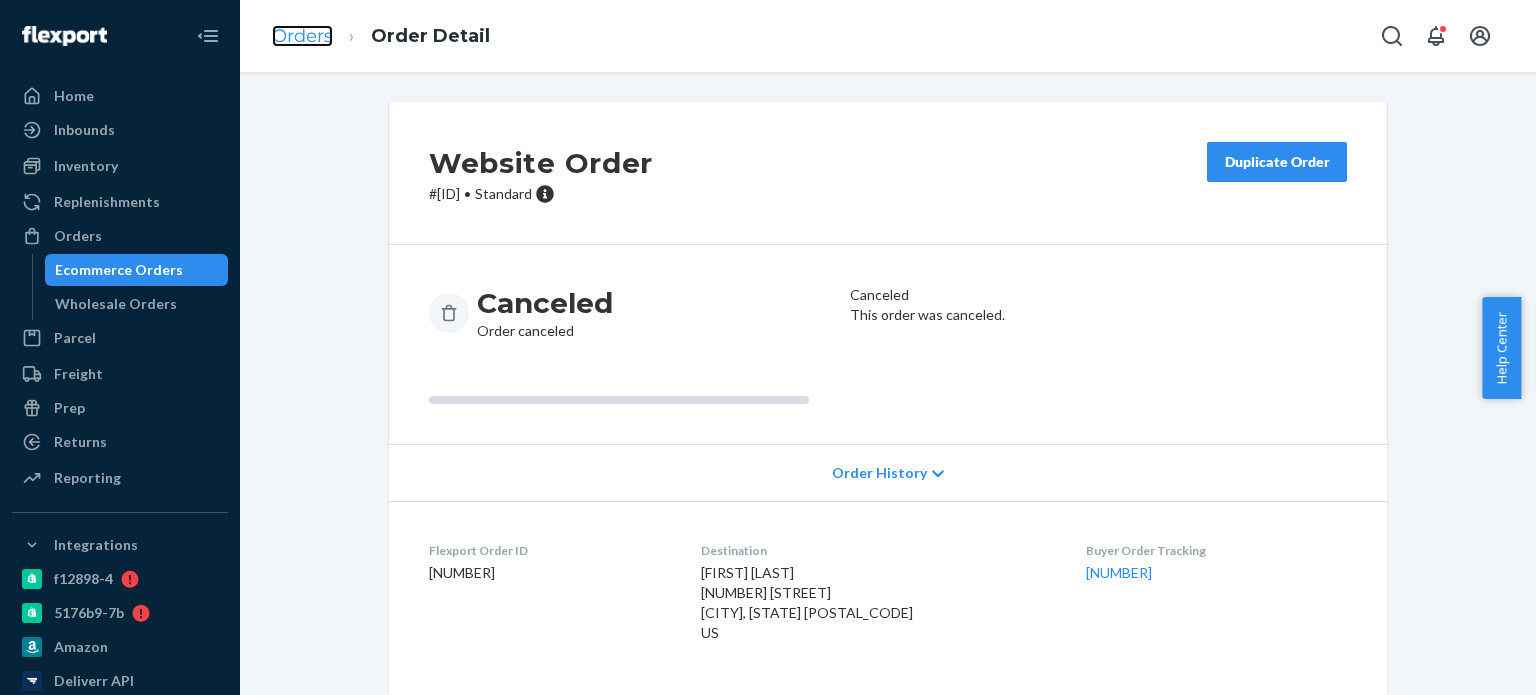click on "Orders" at bounding box center [302, 36] 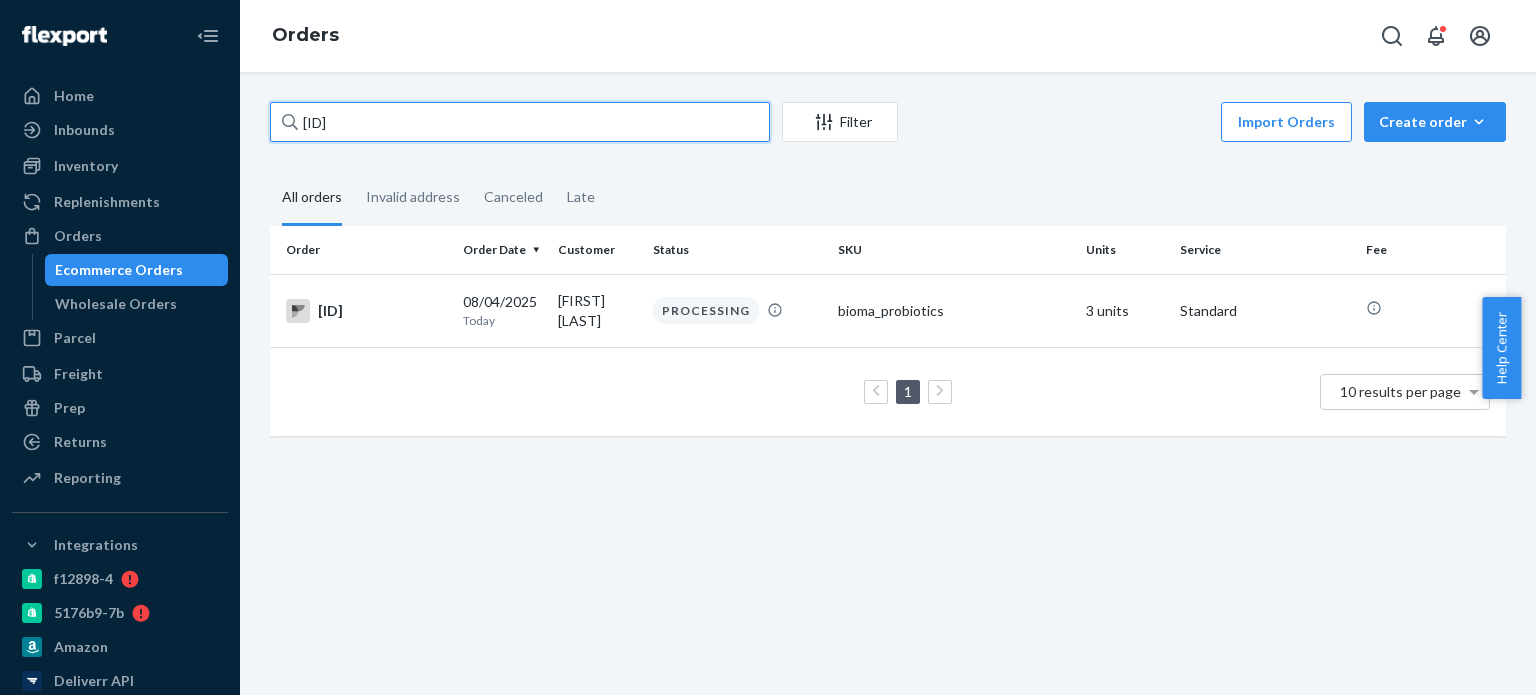 click on "bio-2354517" at bounding box center [520, 122] 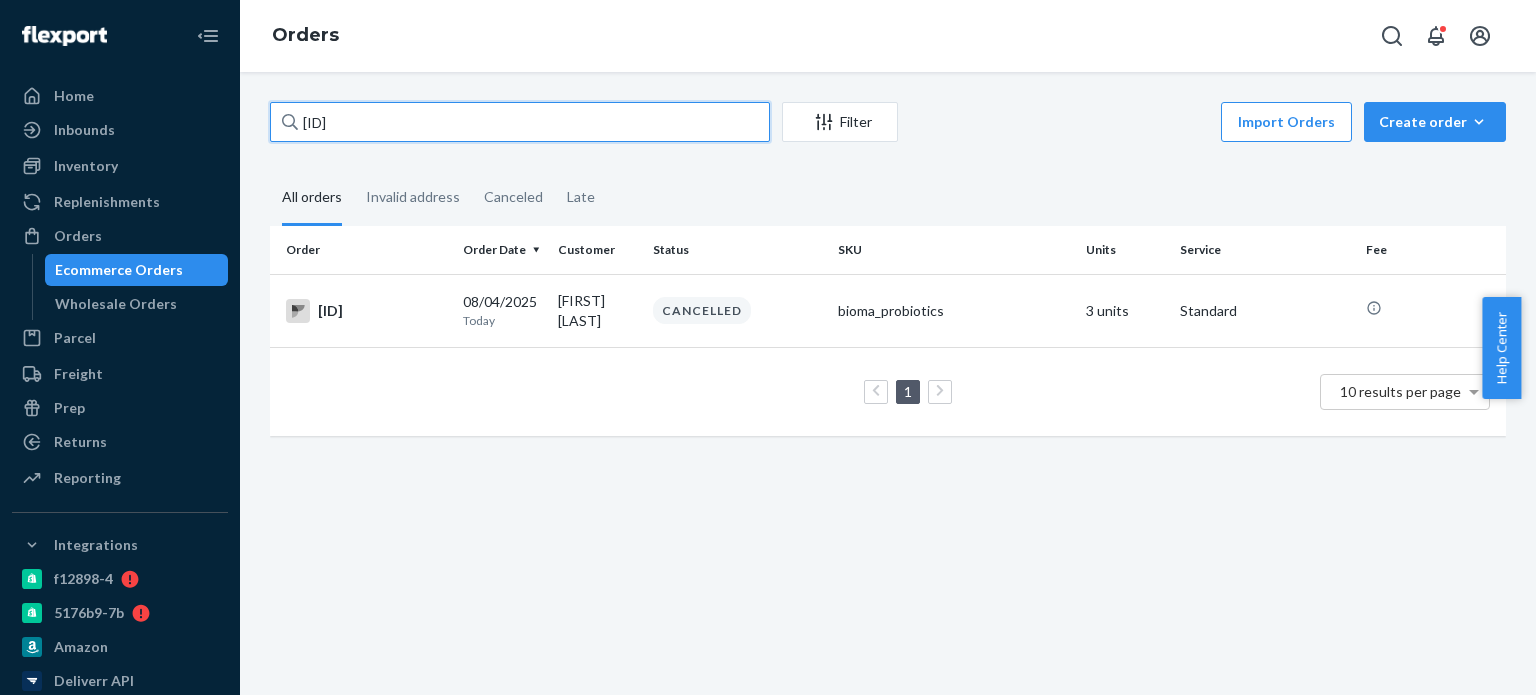 click on "bio-2354517" at bounding box center [520, 122] 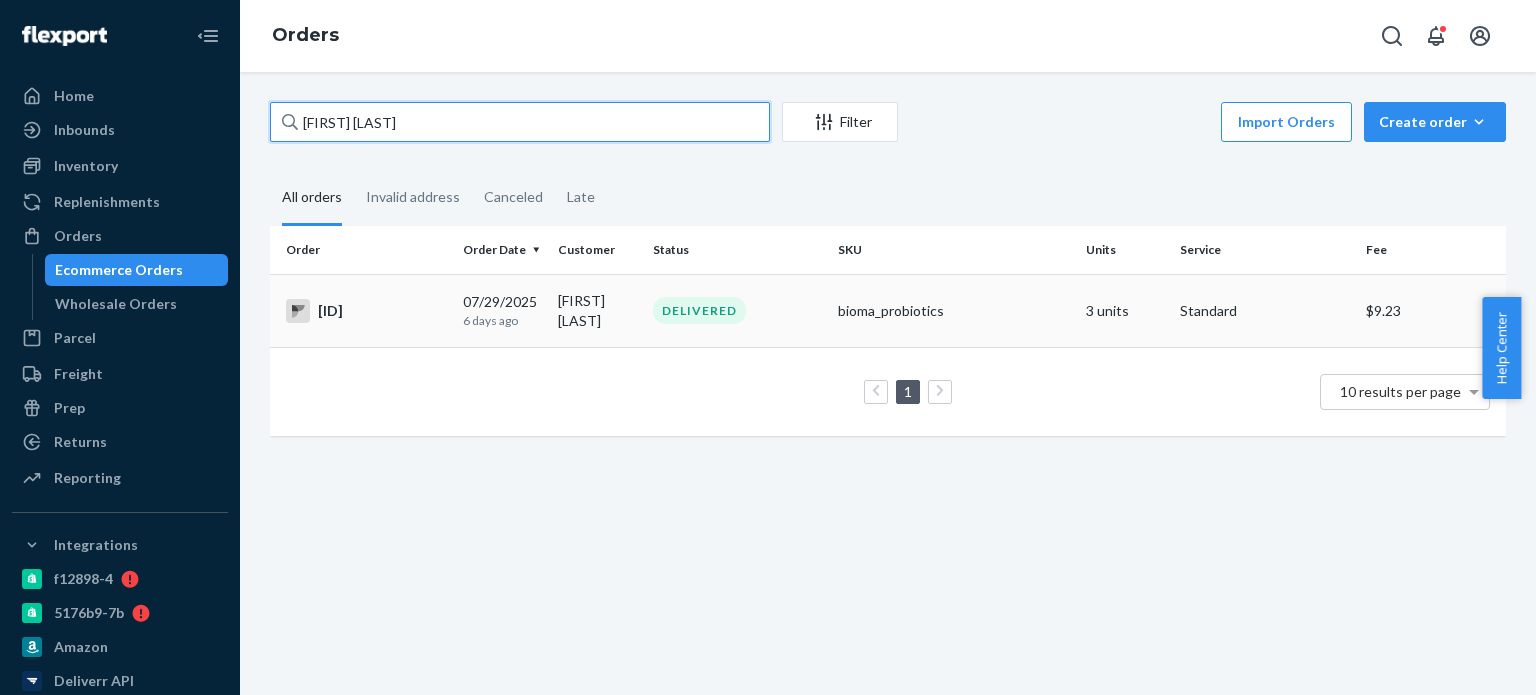 type on "Debra Sweeney" 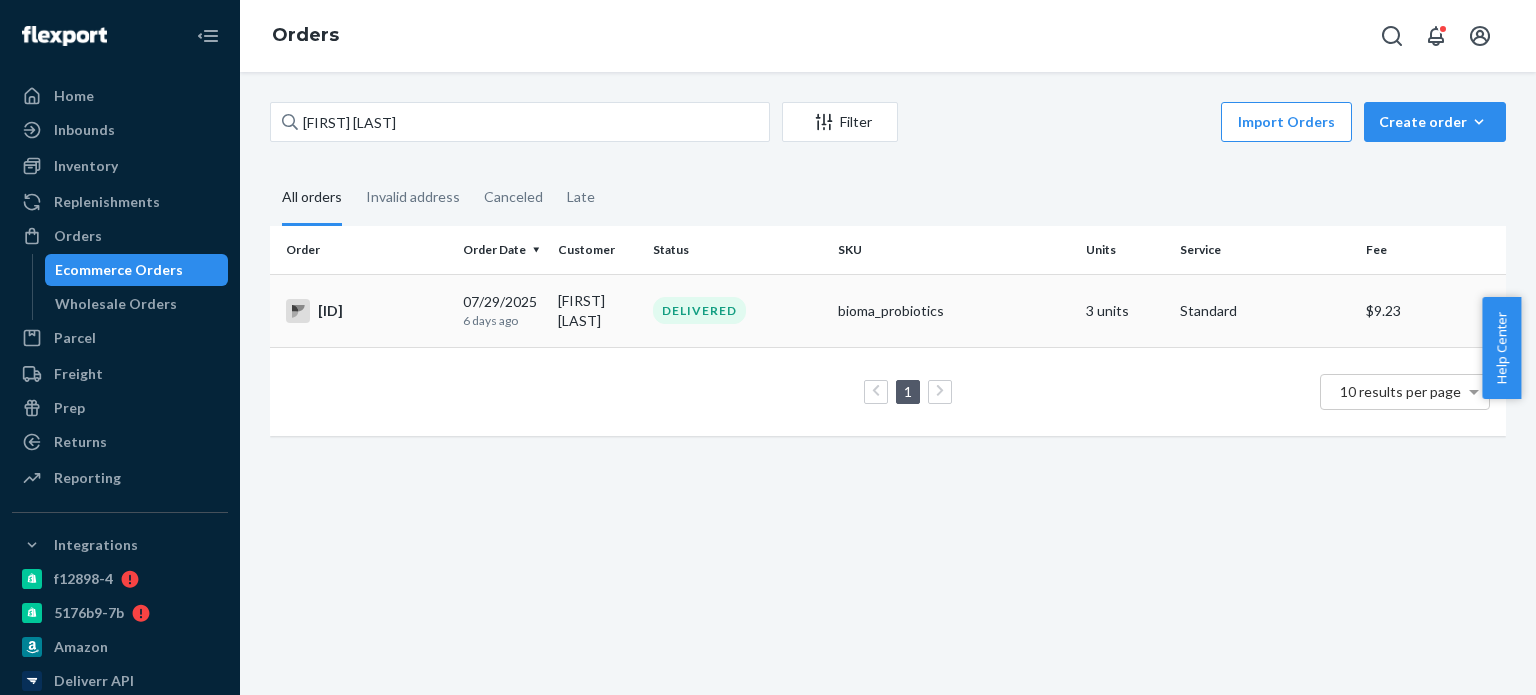 click on "BIO-2313008" at bounding box center (366, 311) 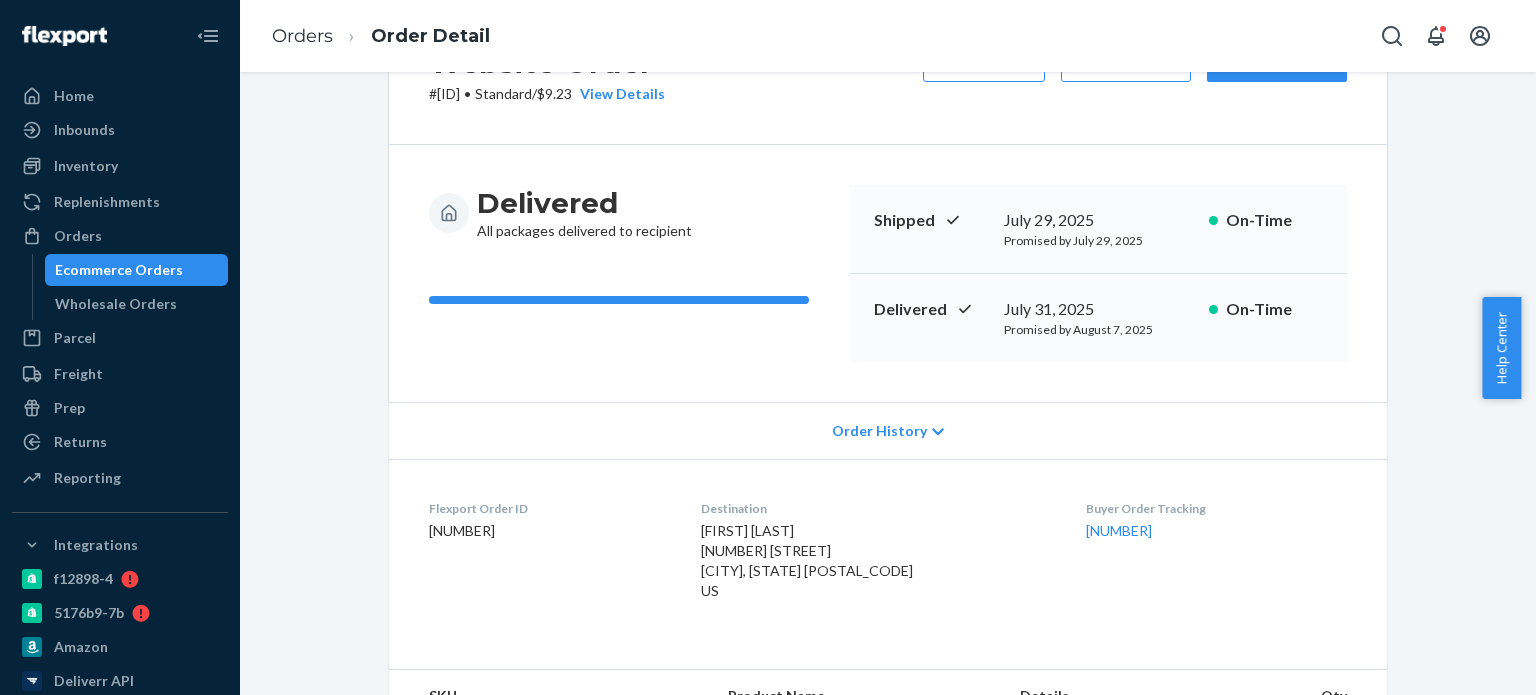 scroll, scrollTop: 0, scrollLeft: 0, axis: both 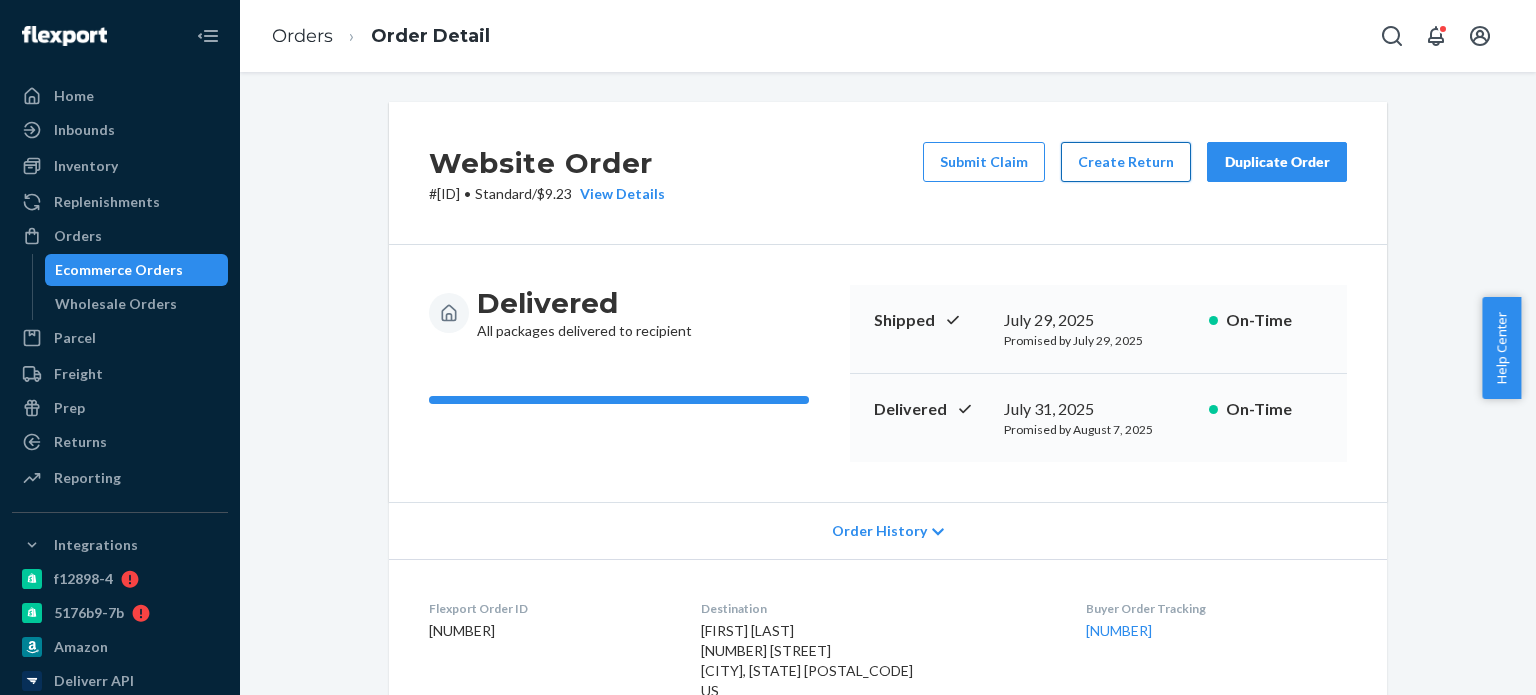 click on "Create Return" at bounding box center [1126, 162] 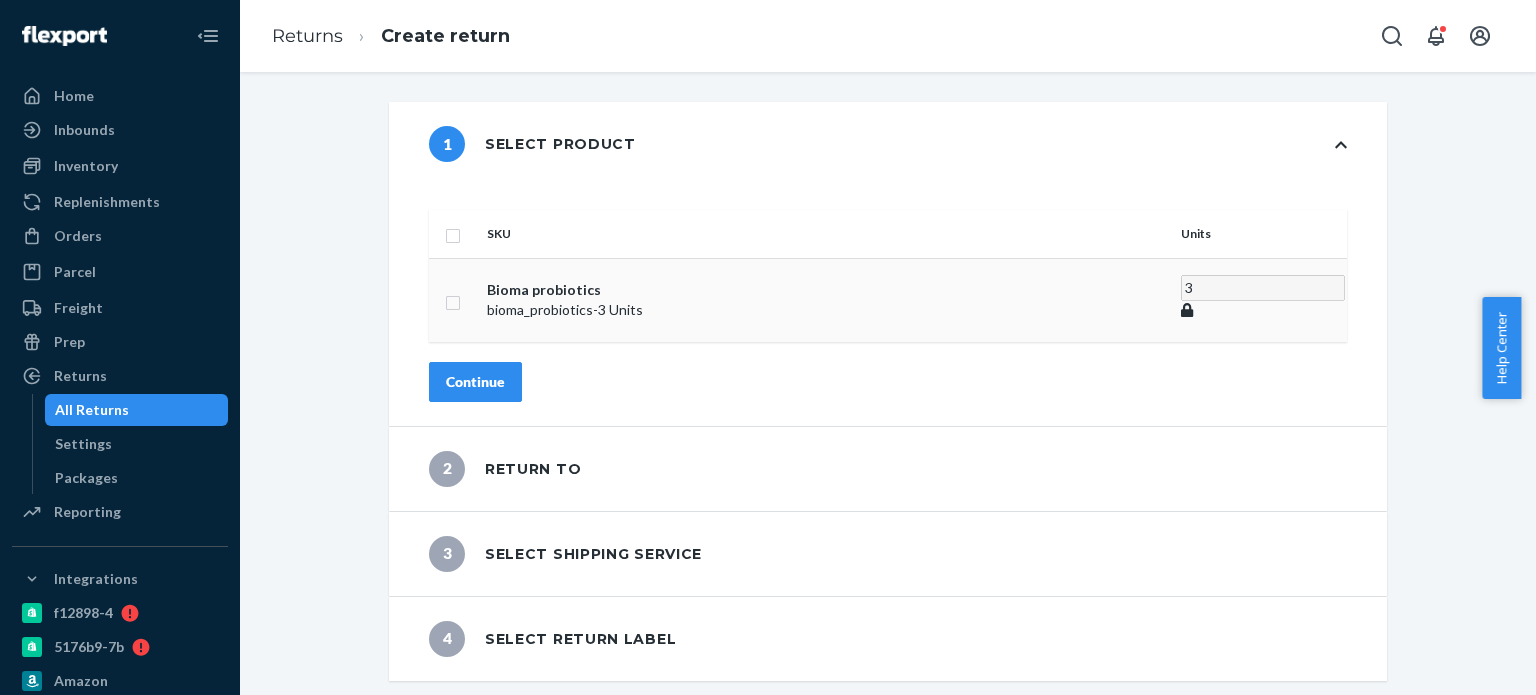click at bounding box center [453, 300] 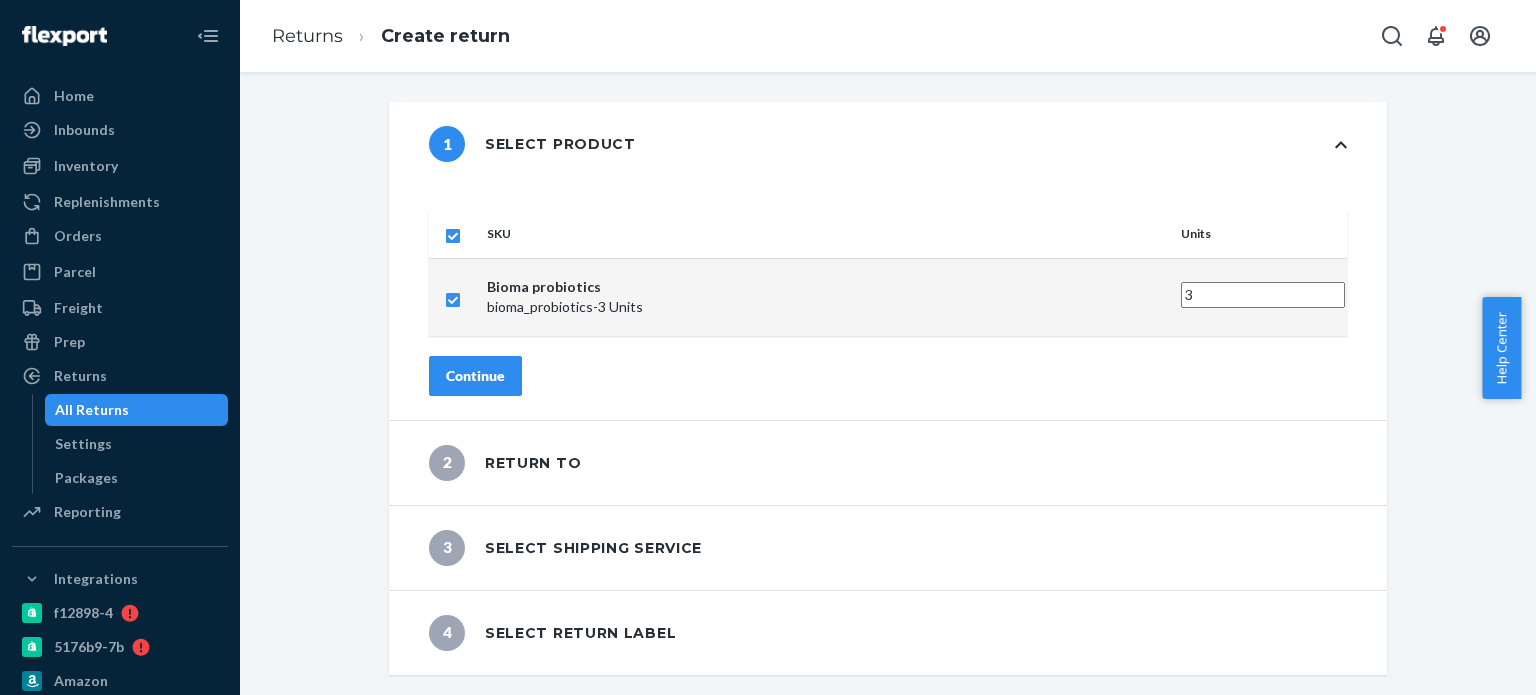 click on "Continue" at bounding box center [475, 376] 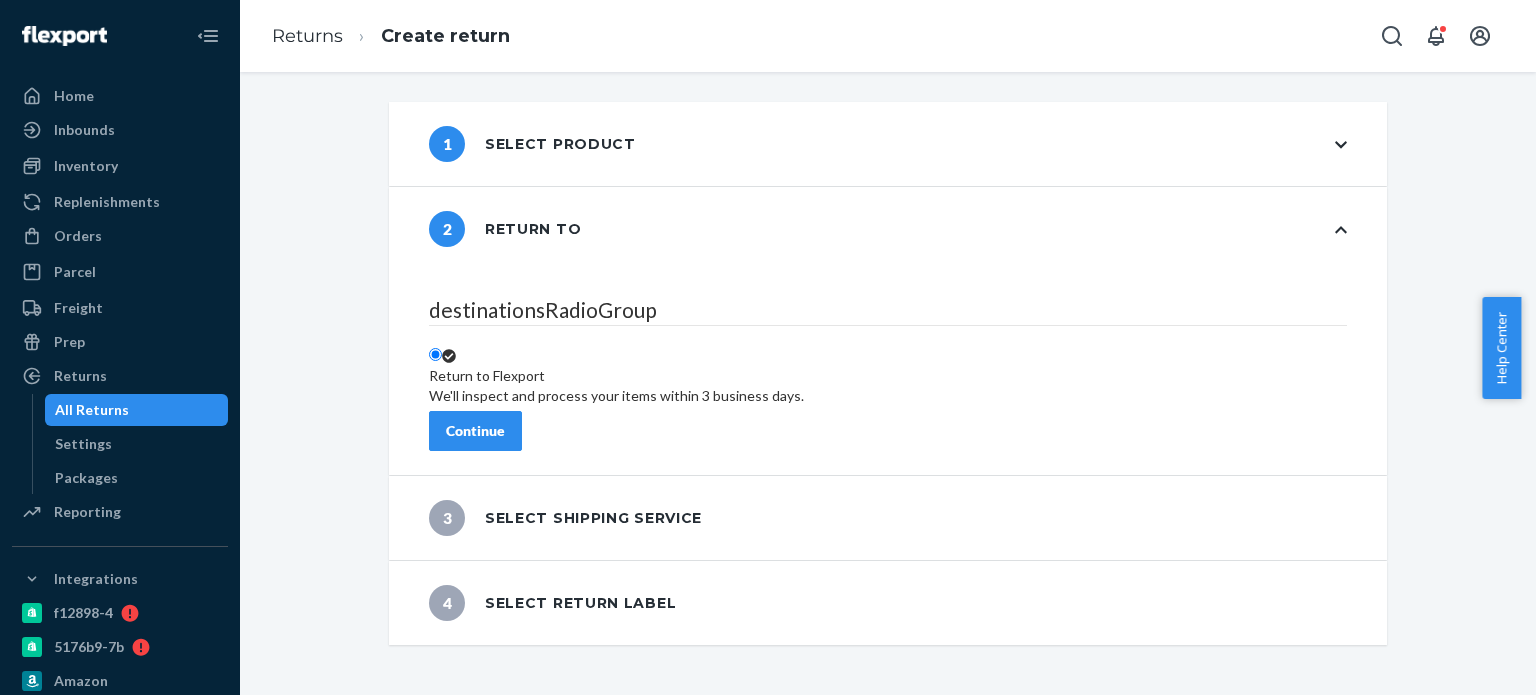 click on "Continue" at bounding box center (475, 431) 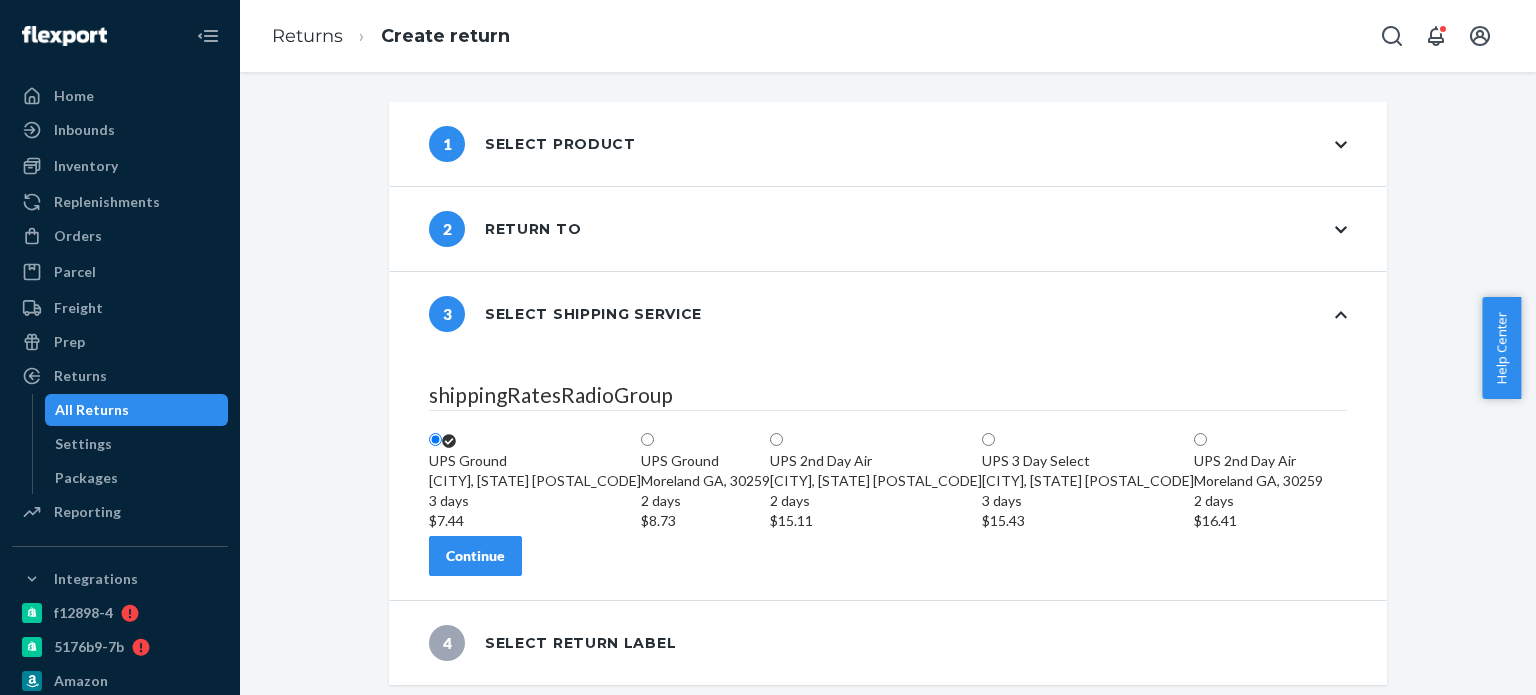 scroll, scrollTop: 104, scrollLeft: 0, axis: vertical 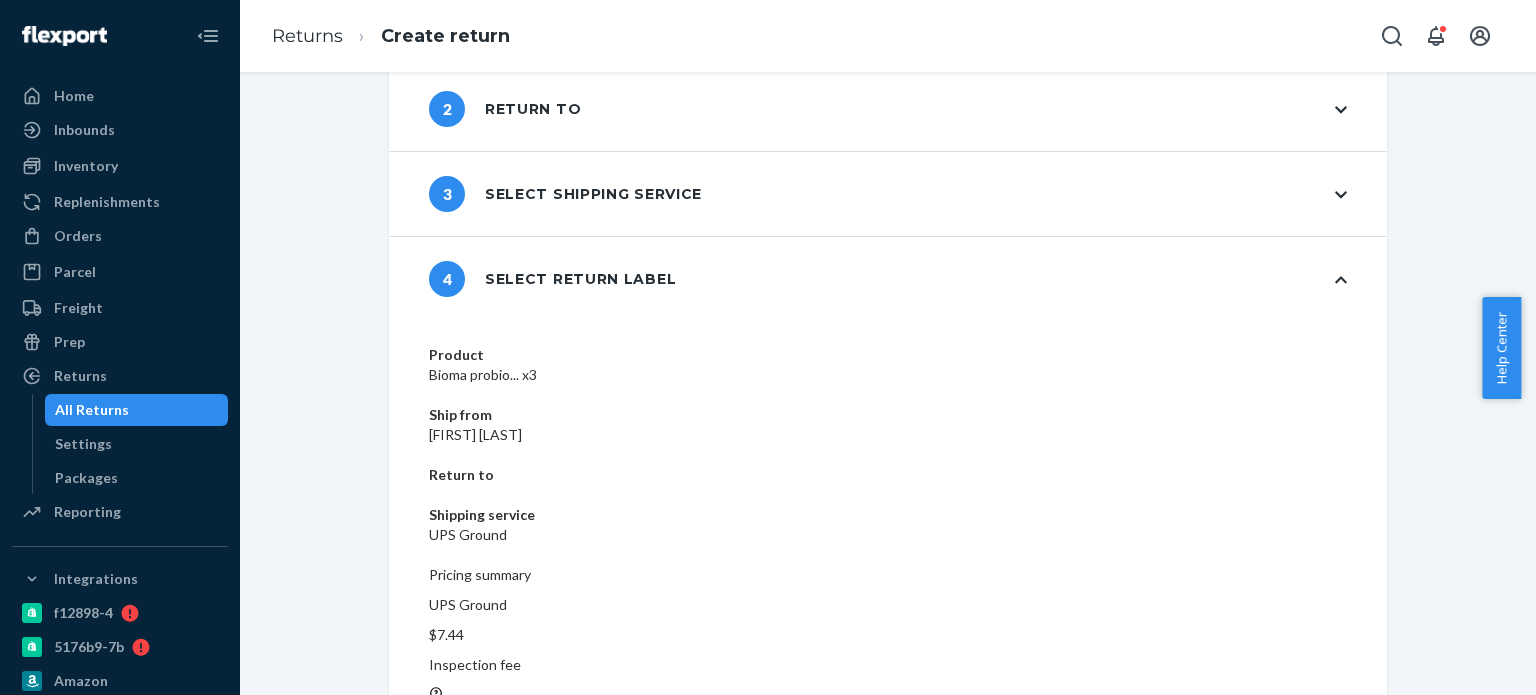 click on "Create return label" at bounding box center (508, 876) 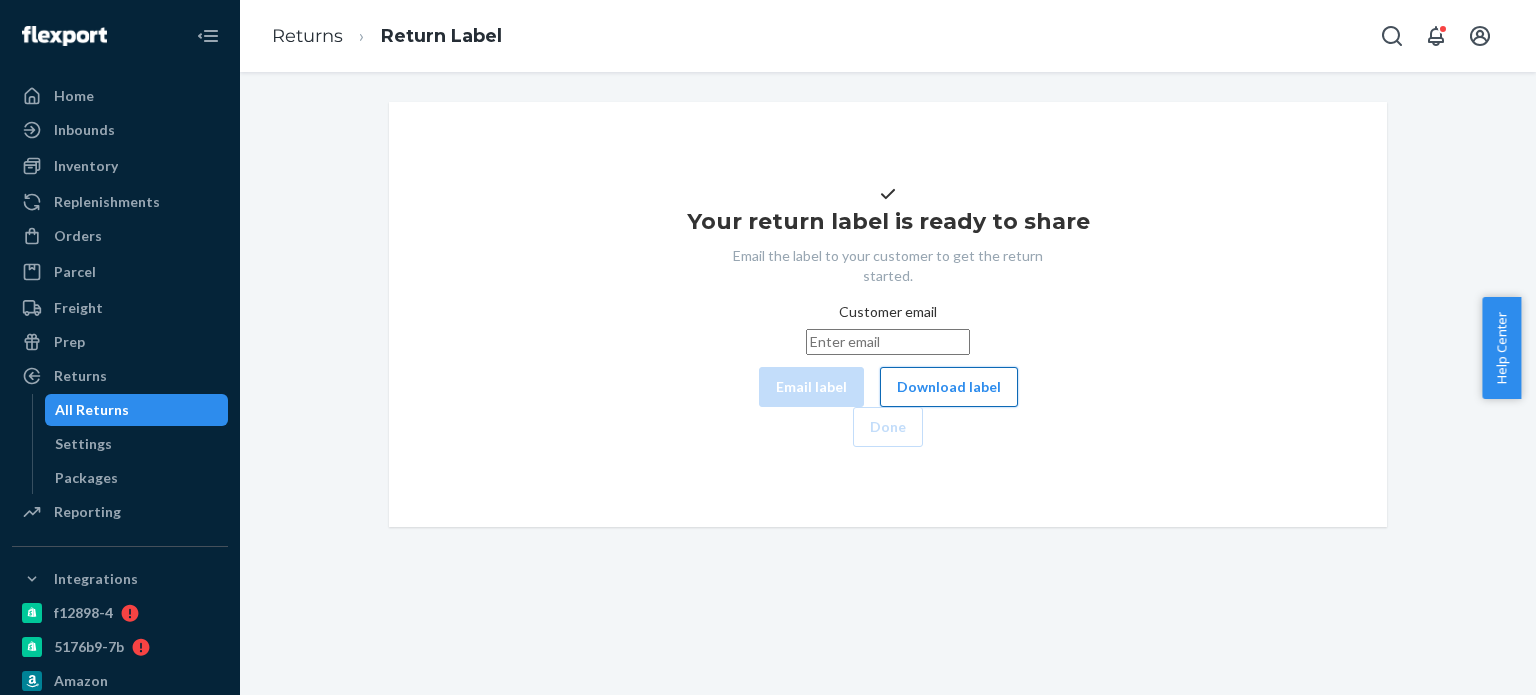 click on "Download label" at bounding box center [949, 387] 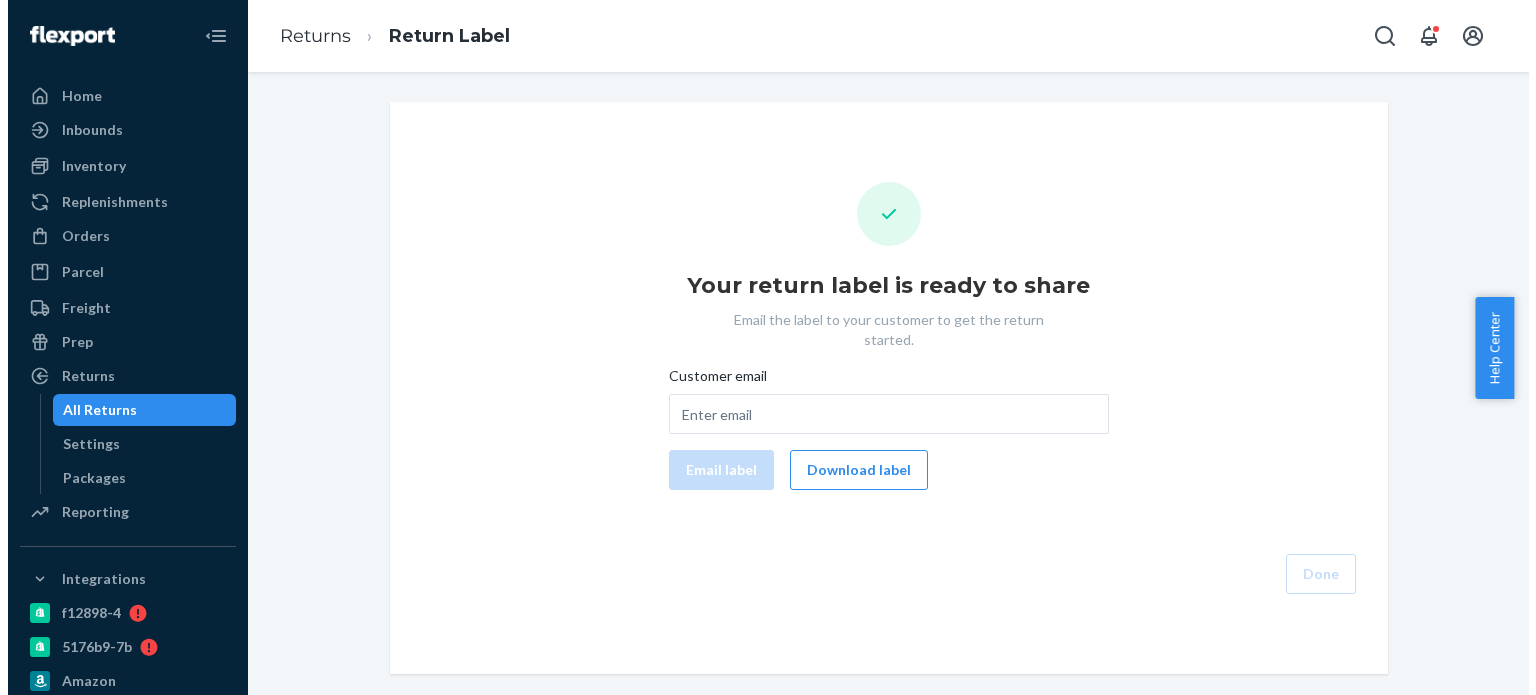scroll, scrollTop: 0, scrollLeft: 0, axis: both 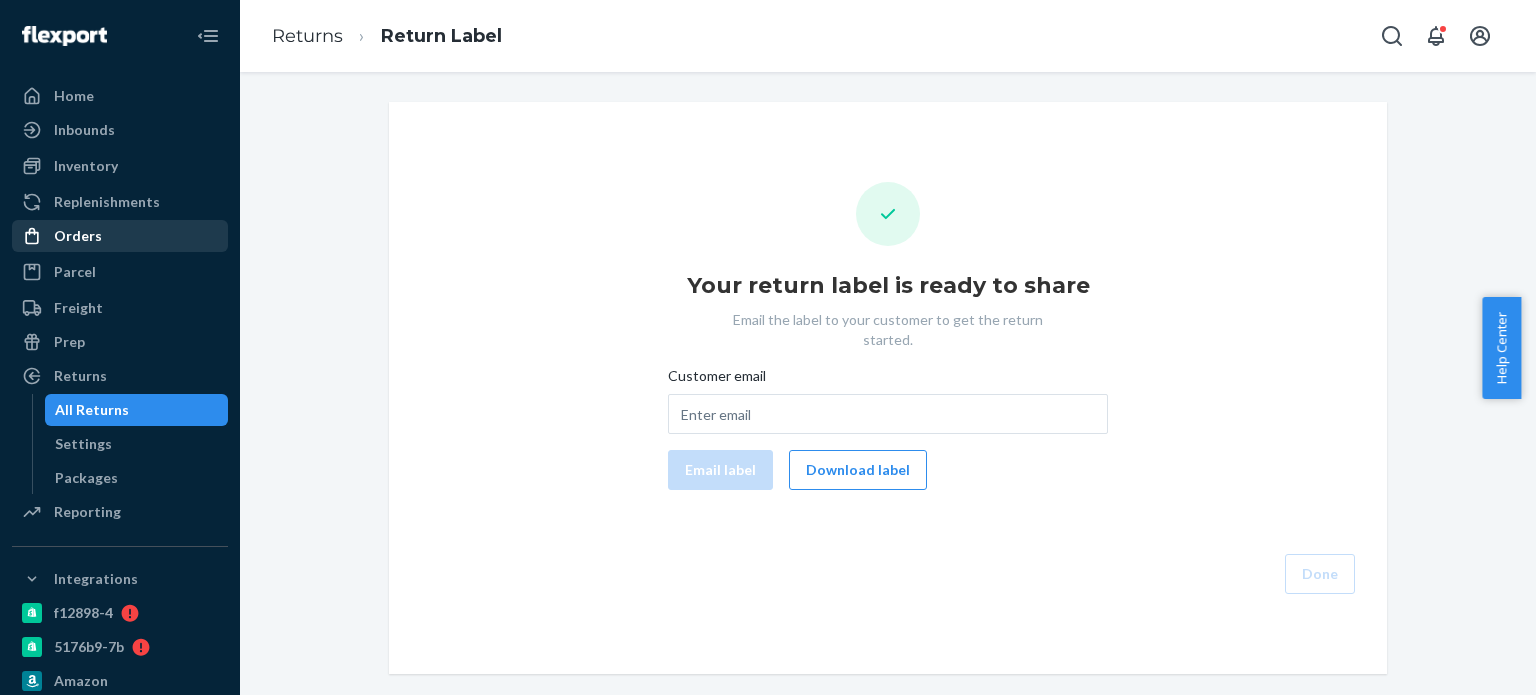 click on "Orders" at bounding box center (120, 236) 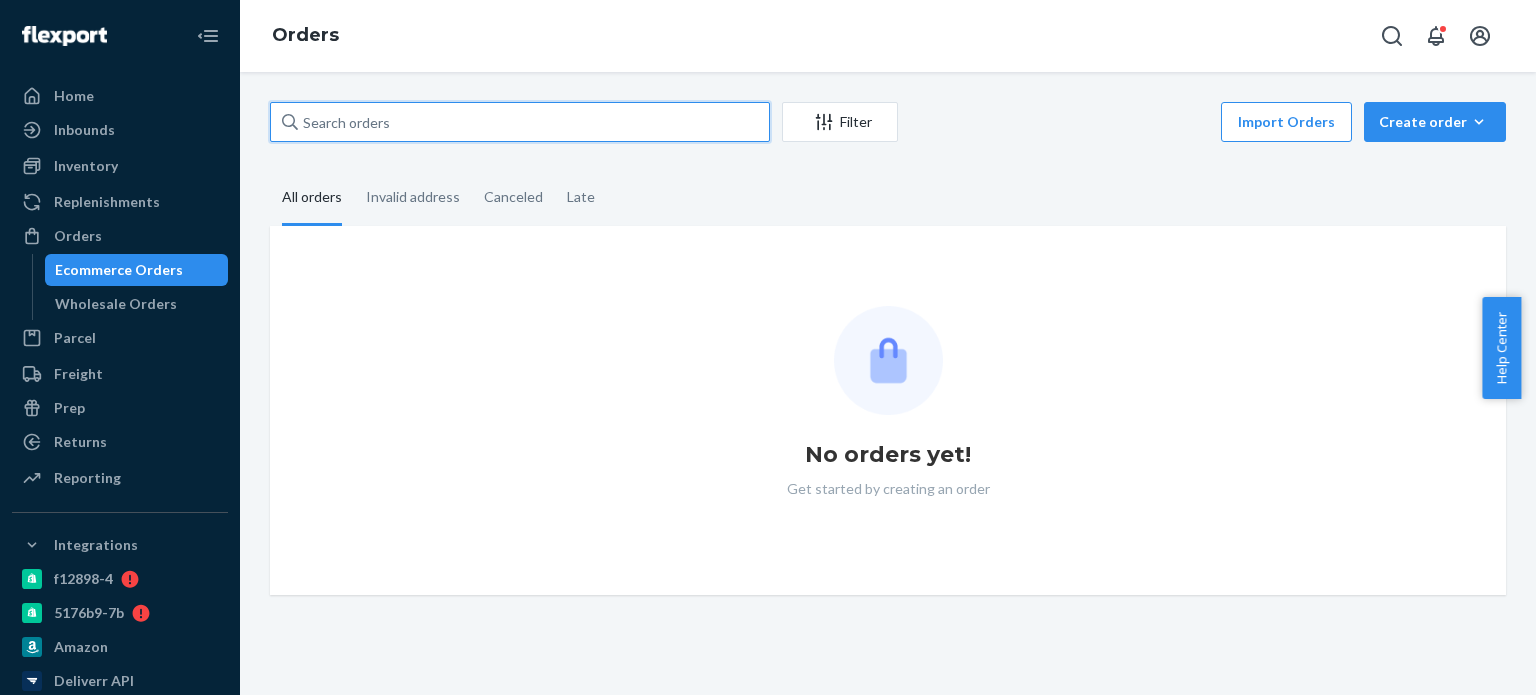click at bounding box center [520, 122] 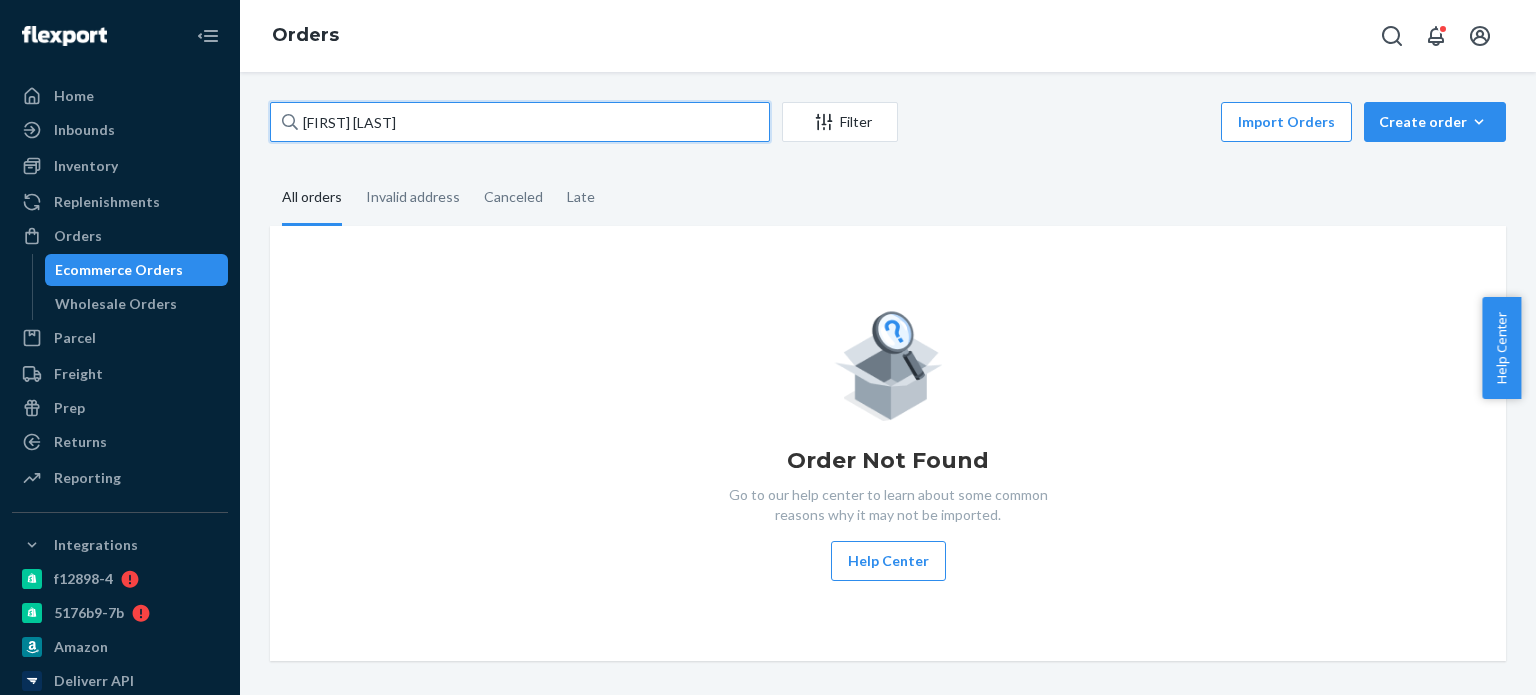 click on "[FIRST] [LAST]" at bounding box center [520, 122] 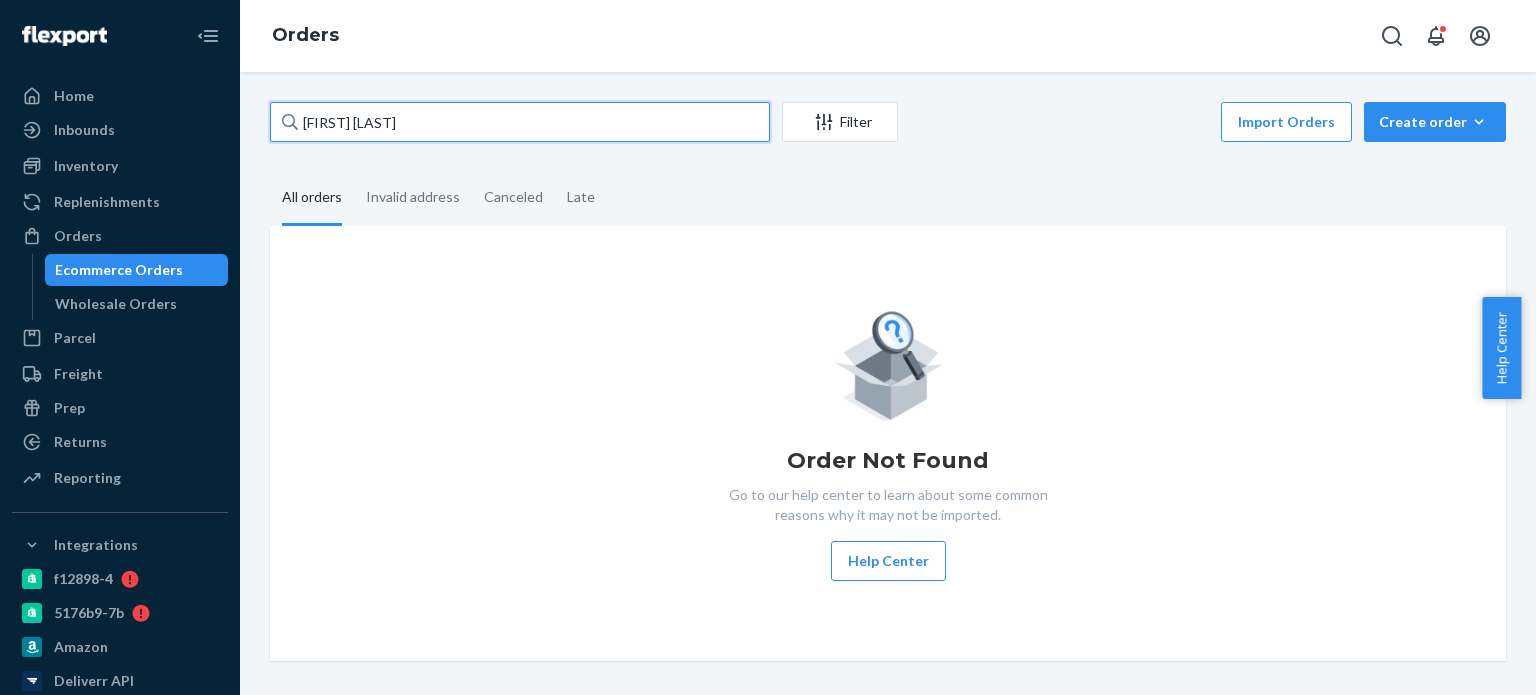 paste on "1015" 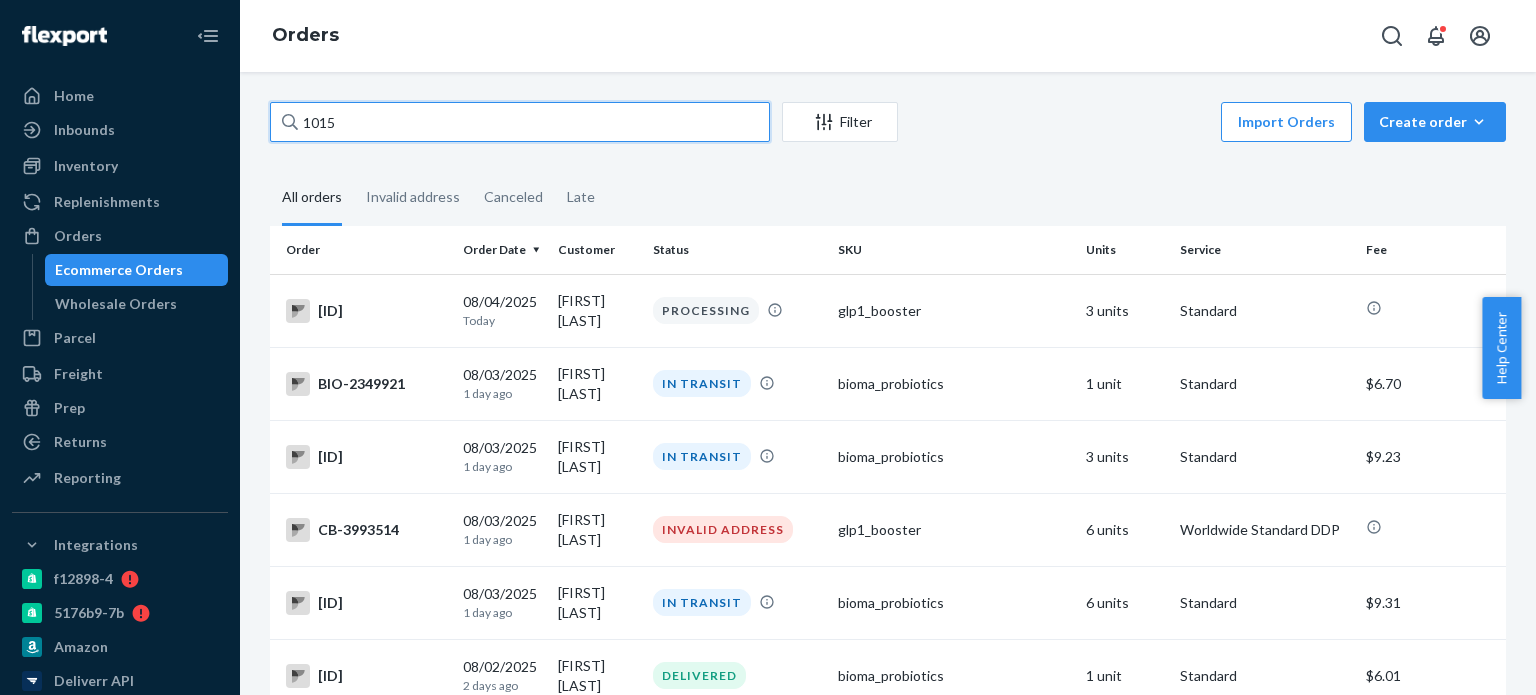 type on "1015" 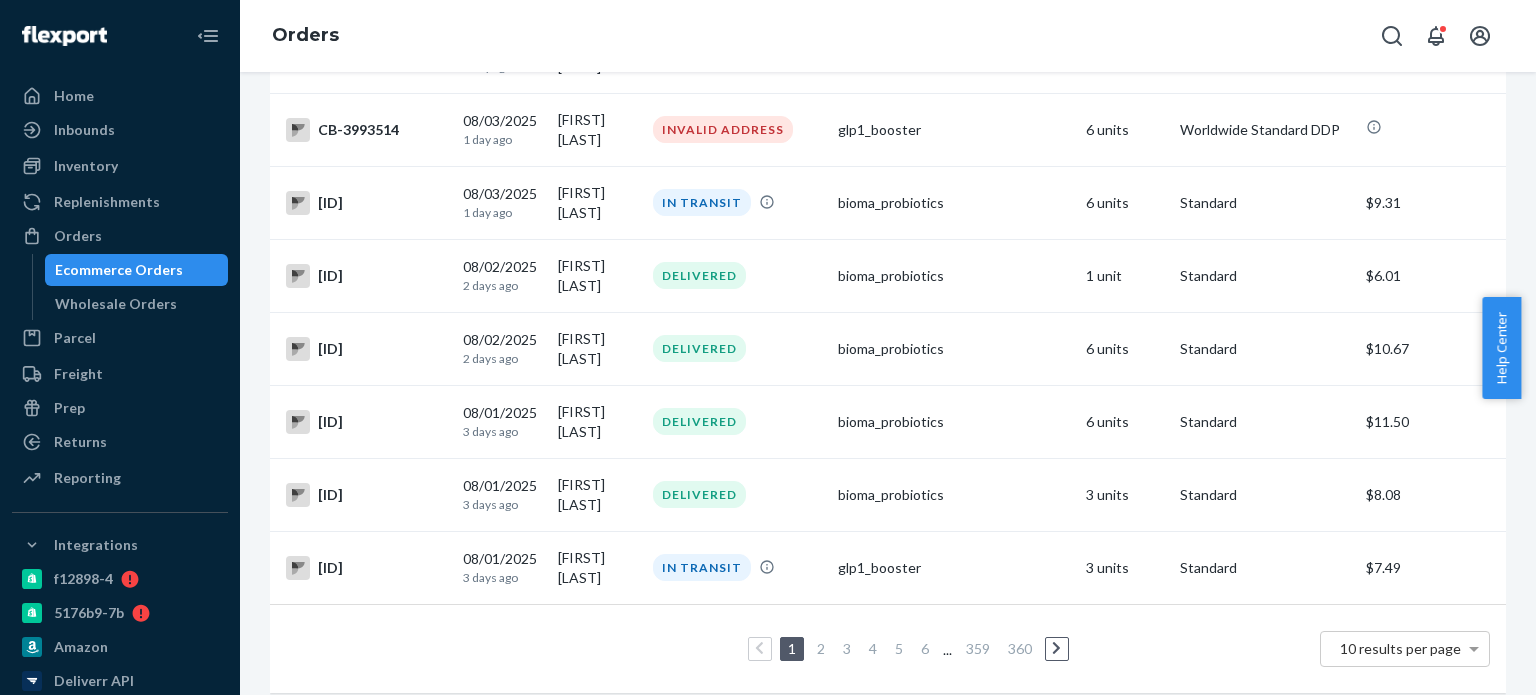scroll, scrollTop: 0, scrollLeft: 0, axis: both 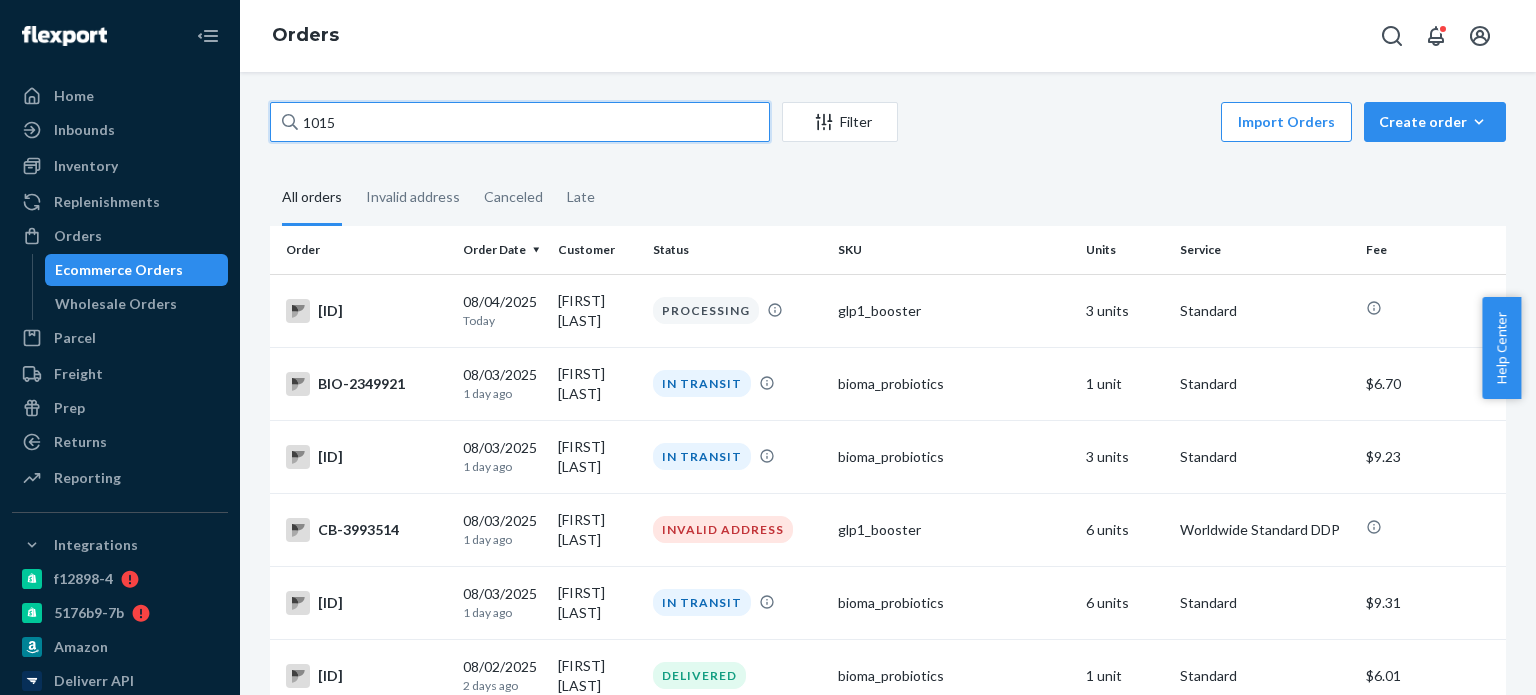 click on "1015" at bounding box center [520, 122] 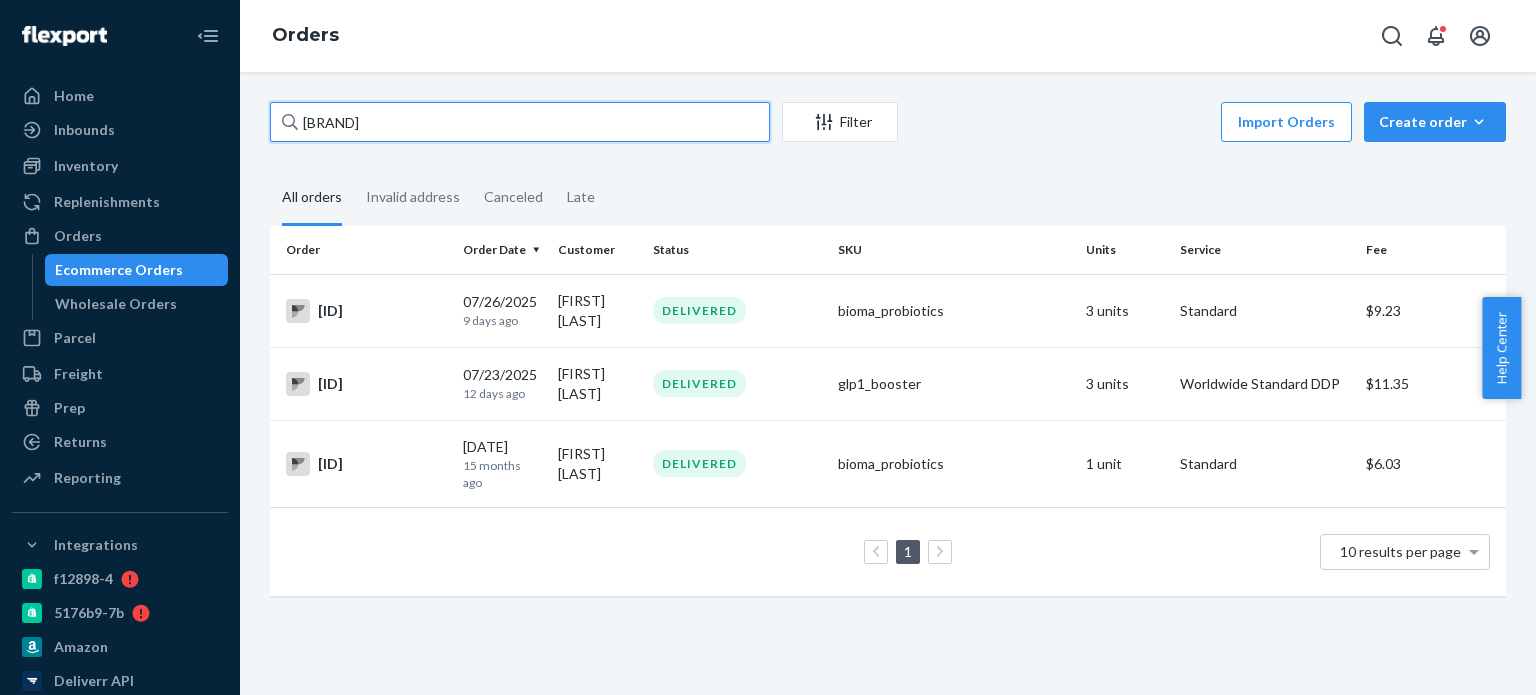 click on "[BRAND]" at bounding box center [520, 122] 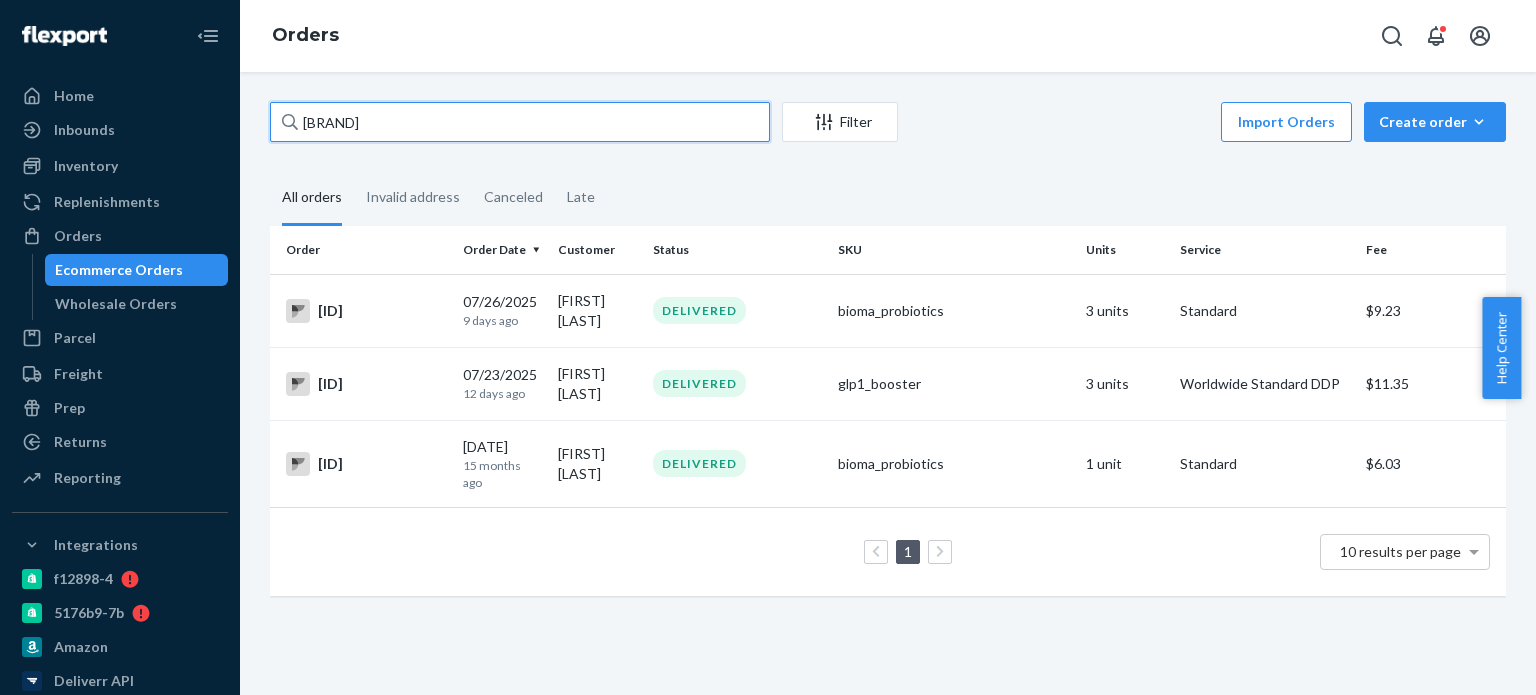 click on "[BRAND]" at bounding box center [520, 122] 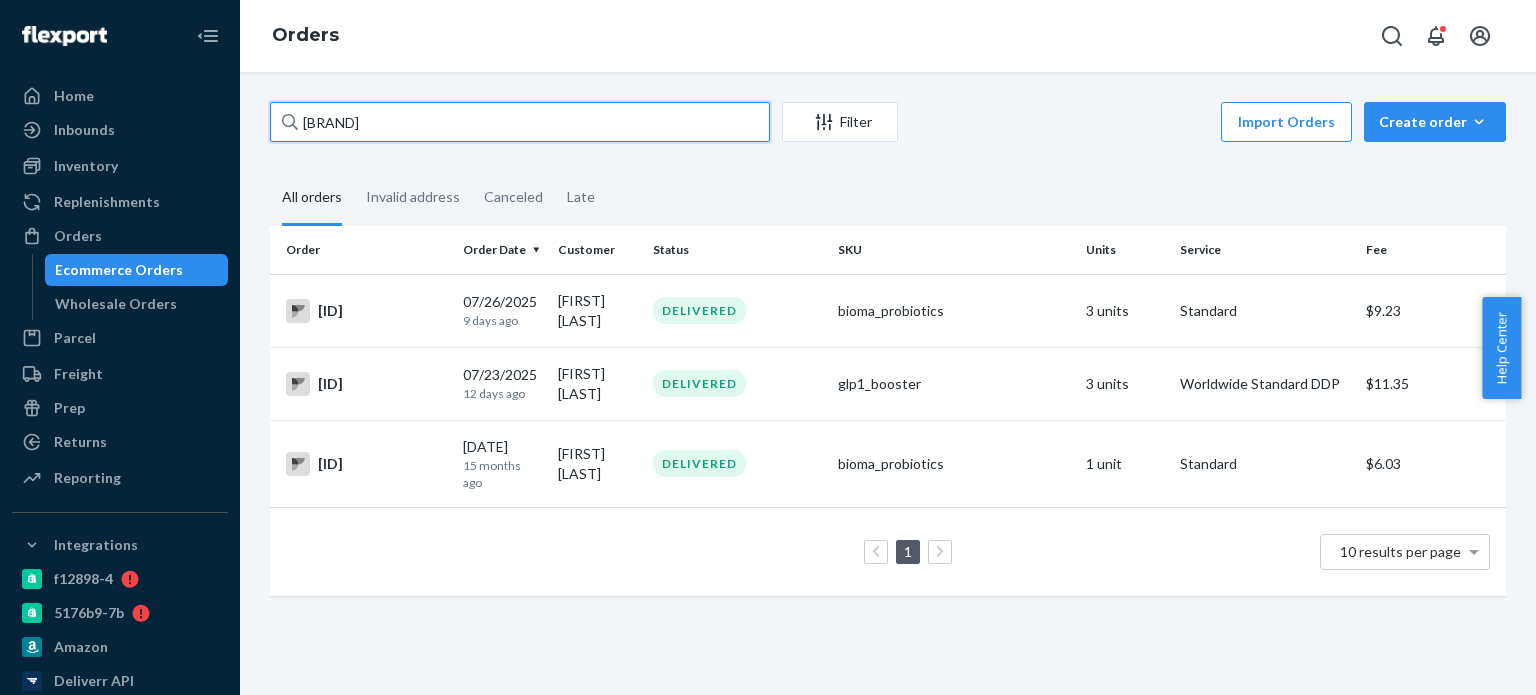 paste on "[ID]" 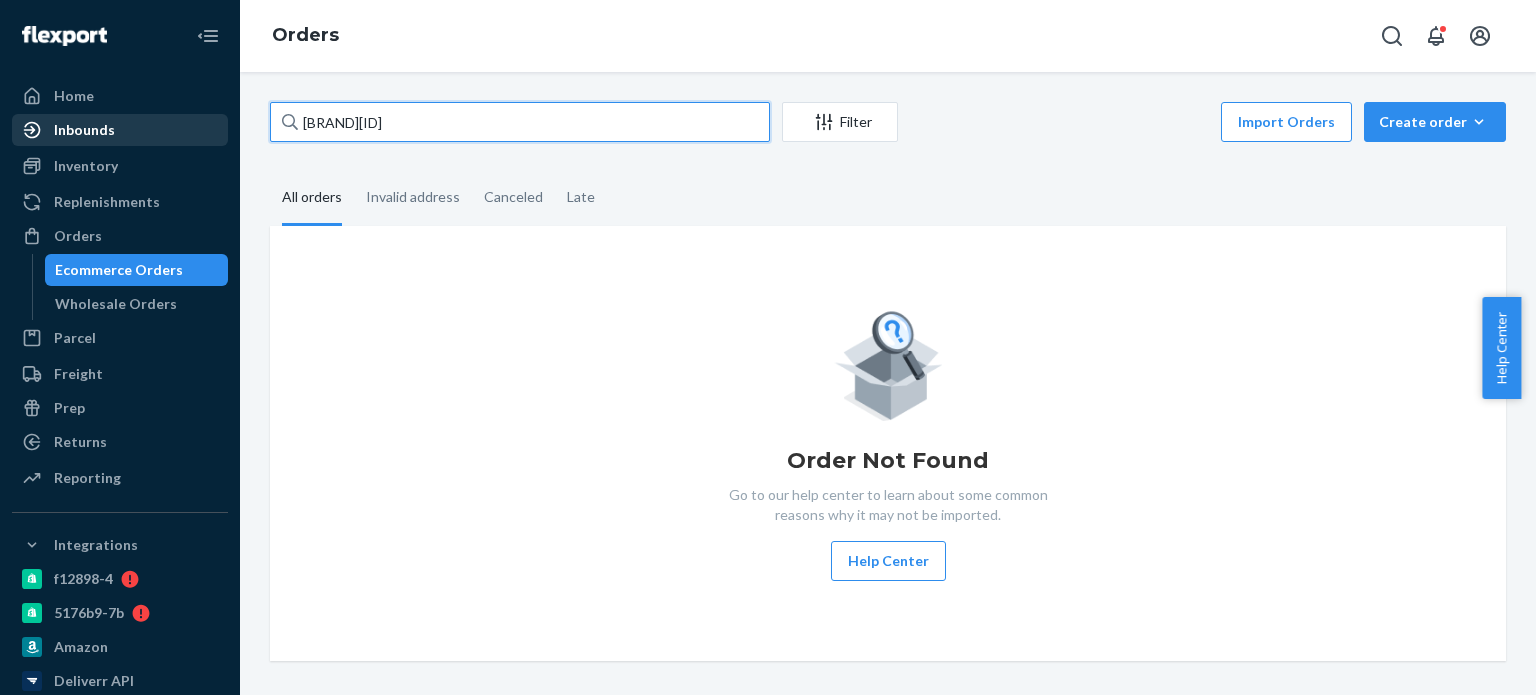 drag, startPoint x: 331, startPoint y: 120, endPoint x: 192, endPoint y: 120, distance: 139 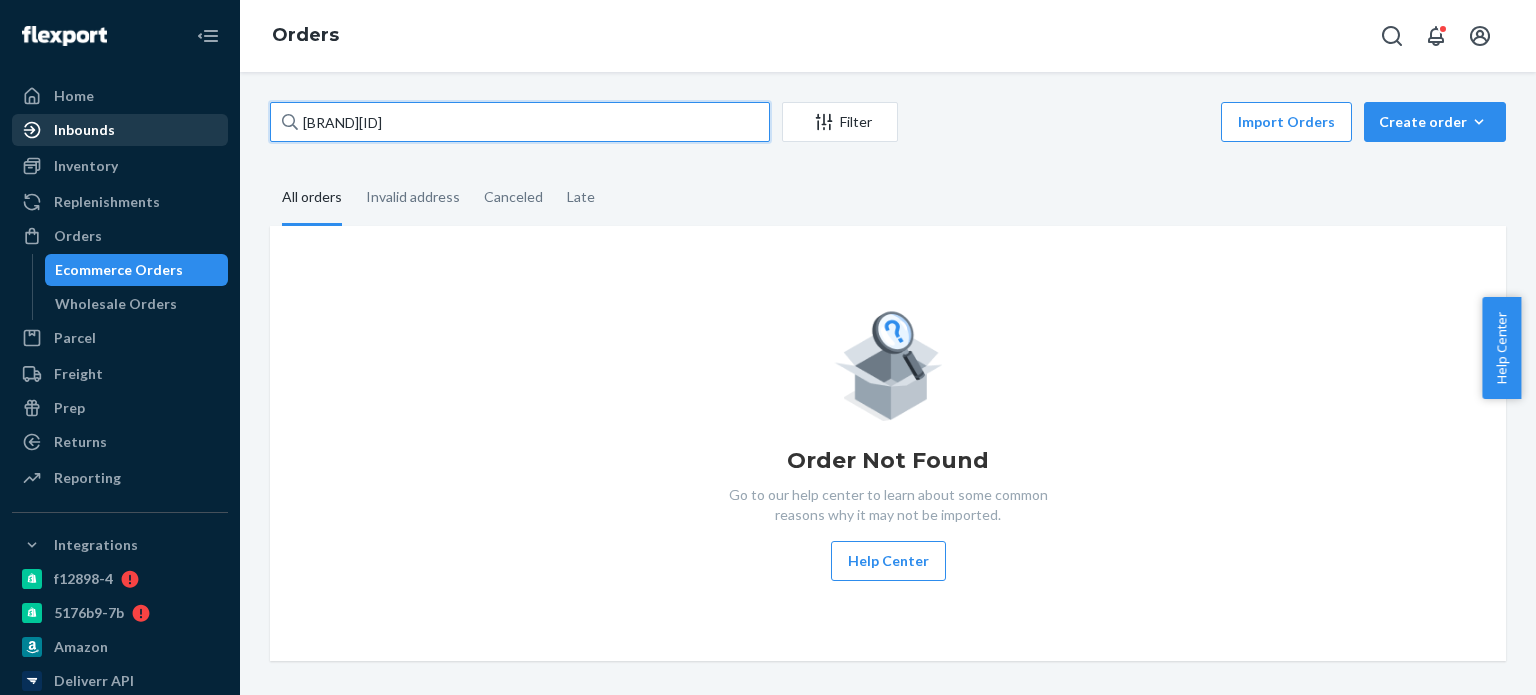 click on "Home Inbounds Shipping Plans Problems Inventory Products Branded Packaging Replenishments OrdersEcommerce Orders Wholesale Orders Parcel Parcel orders Integrations Freight Prep Returns All Returns Settings Packages Reporting Reports Analytics Integrations f12898-4 5176b9-7b Amazon Deliverr API 6e639d-fc pulsetto gnzsuz-v5 a76299-82 colon-broom Add Integration Fast Tags Add Fast Tag Settings Talk to Support Help Center Give Feedback Orders HBS[ID] Filter Import Orders Create order Ecommerce order Removal order All orders Invalid address Canceled Late Order Not Found Go to our help center to learn about some common reasons why it may not be imported. Help Center" at bounding box center [768, 347] 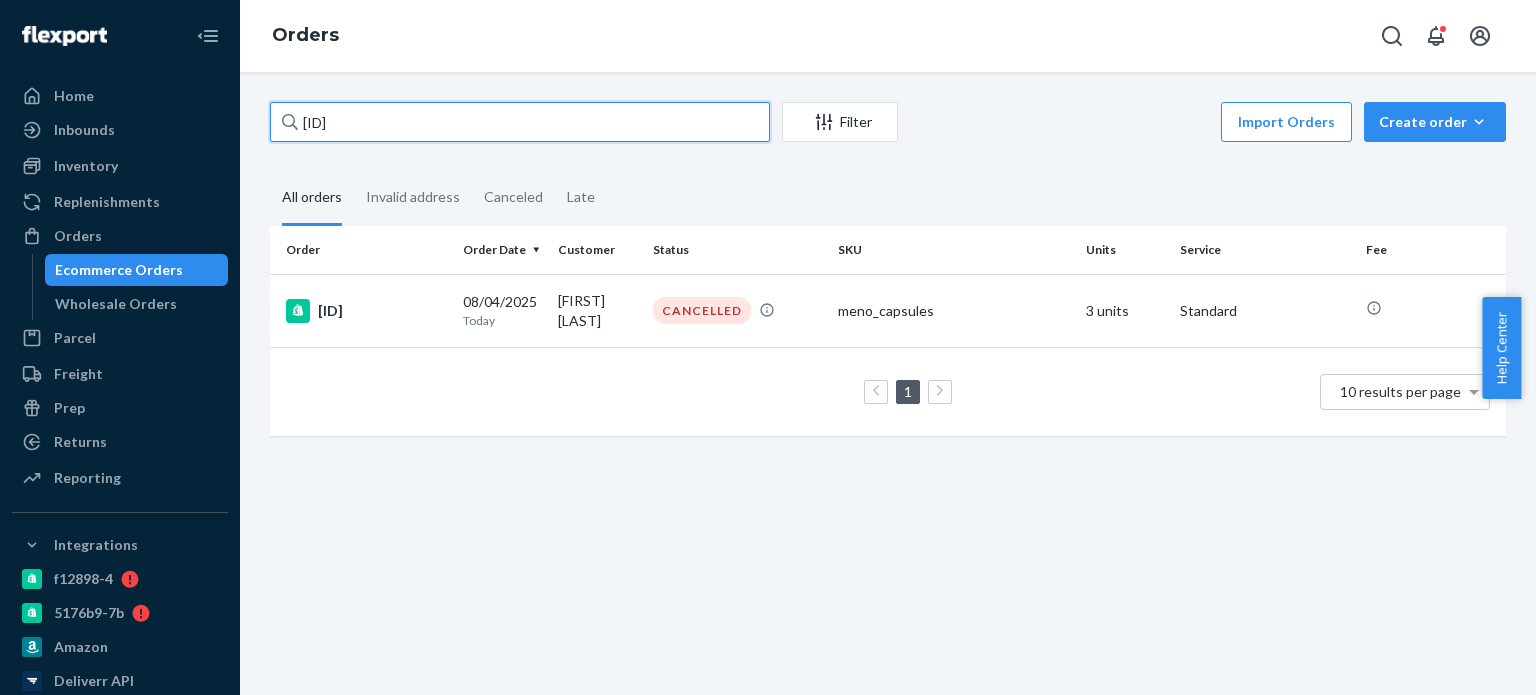 click on "[ID]" at bounding box center (520, 122) 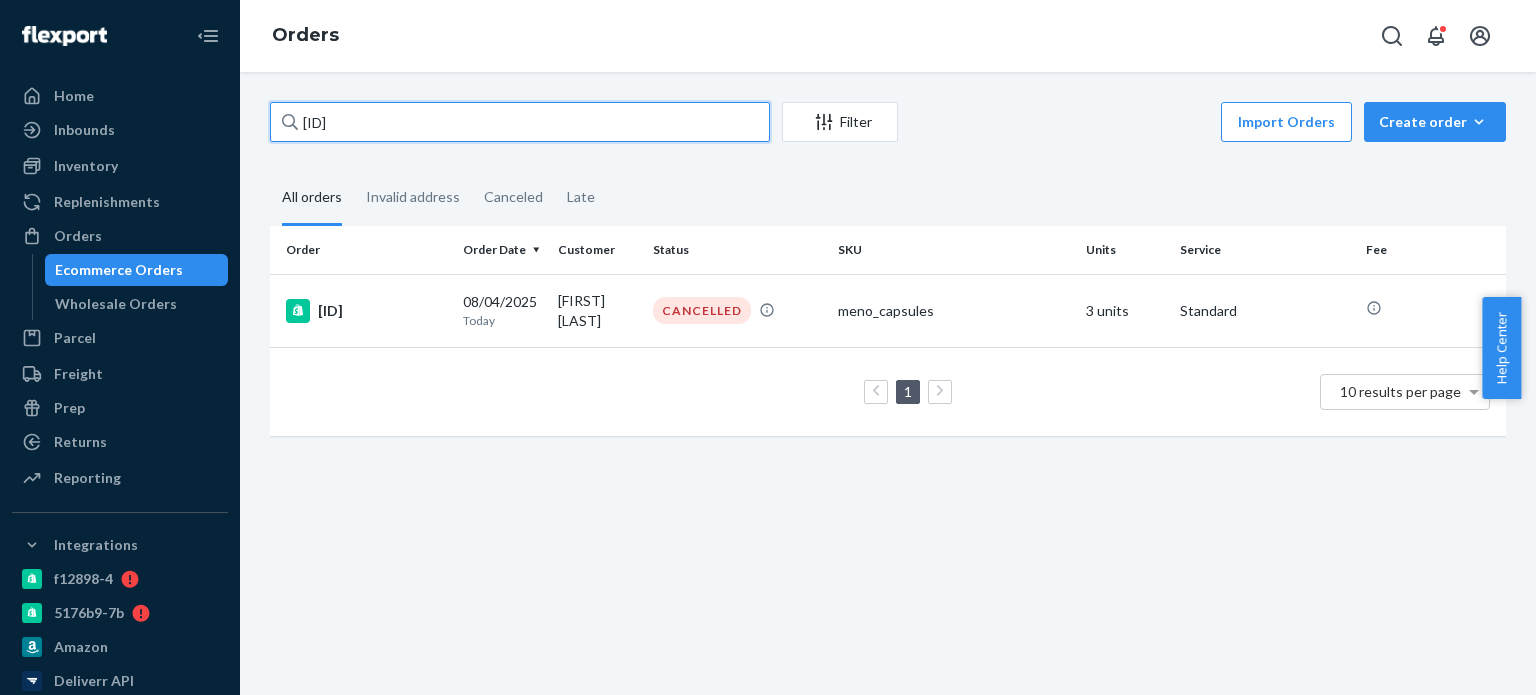 click on "[ID]" at bounding box center [520, 122] 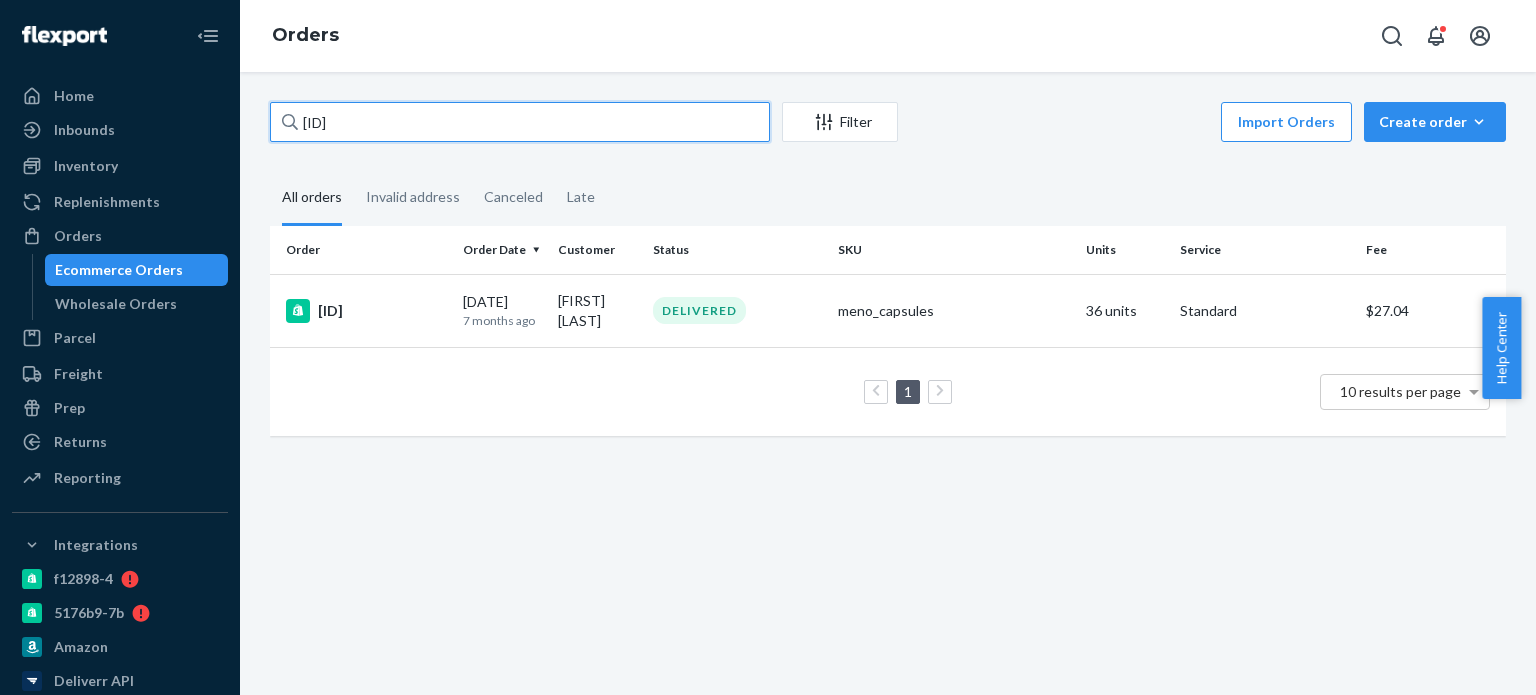 click on "[ID]" at bounding box center [520, 122] 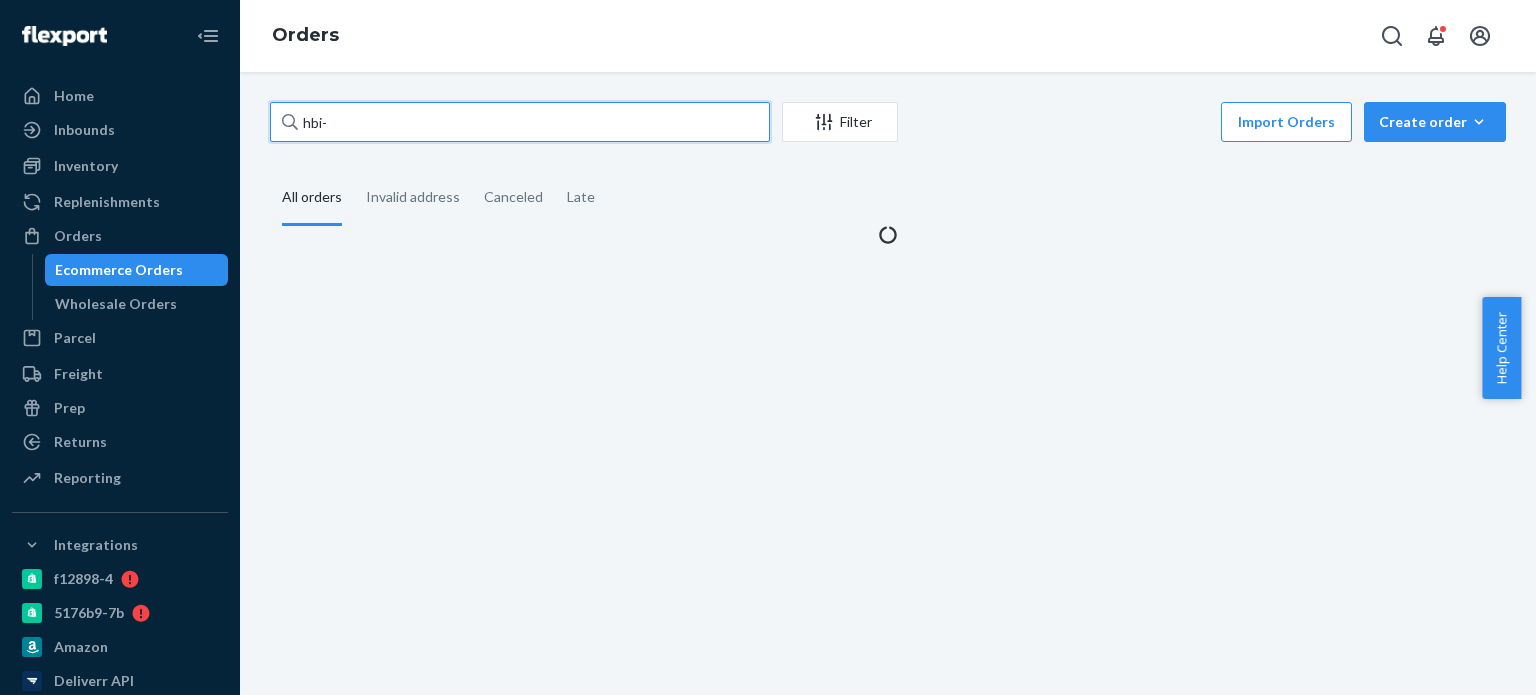 paste on "[NUMBER]" 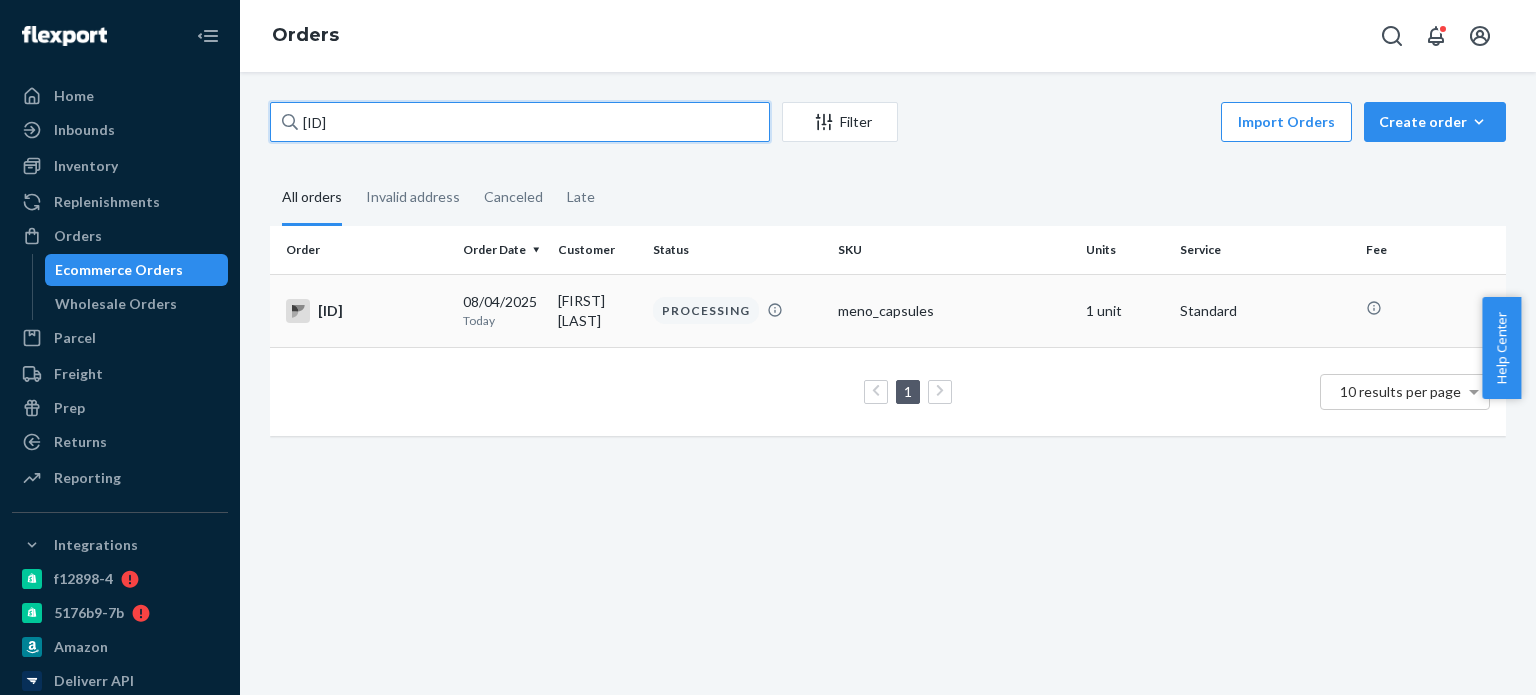 type on "[ID]" 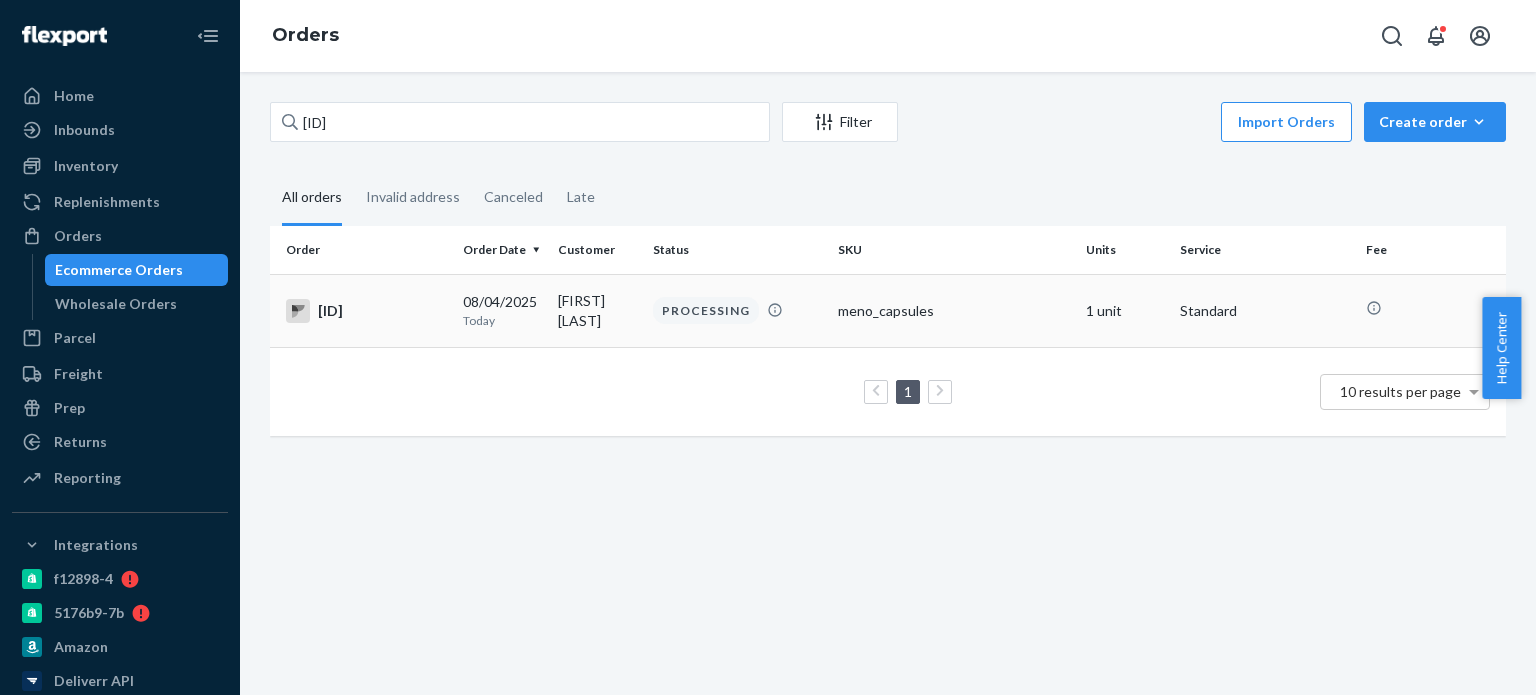 click on "[ID]" at bounding box center (362, 310) 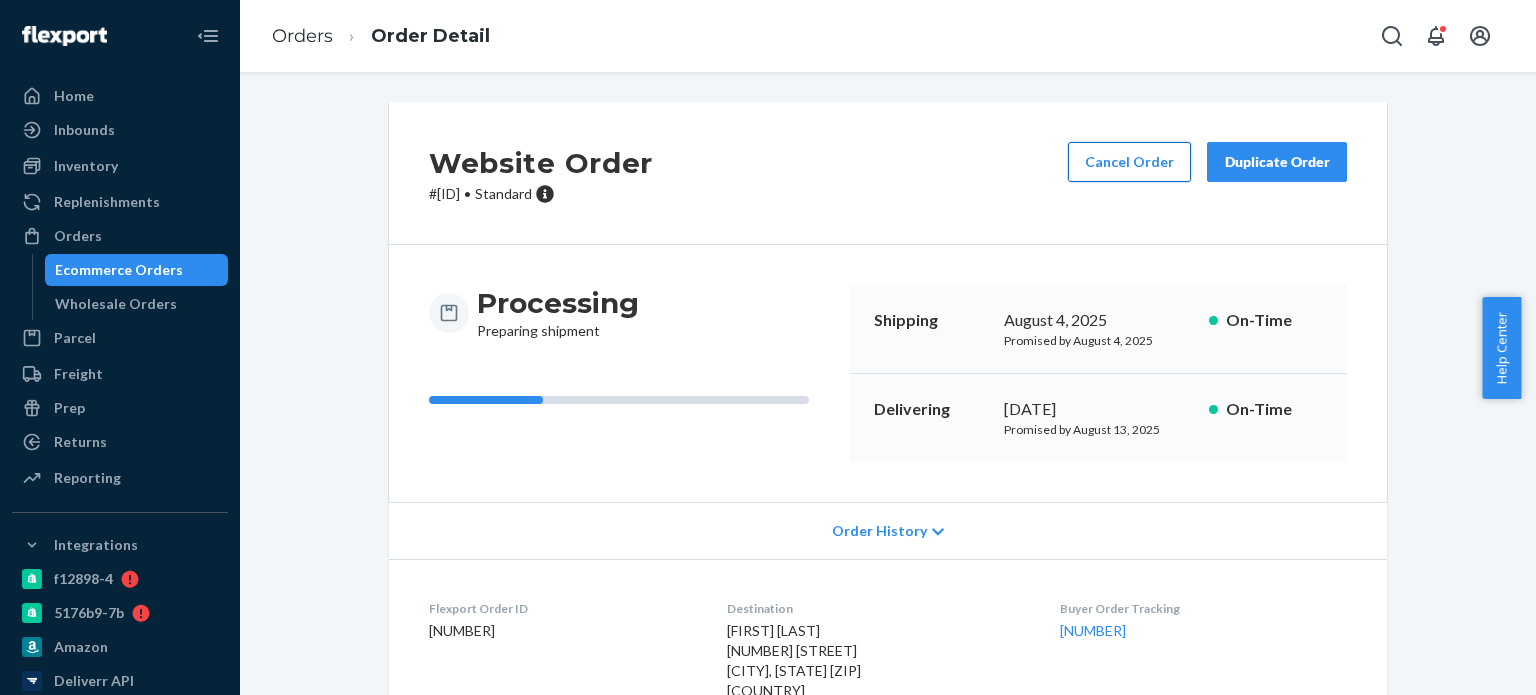 click on "Cancel Order" at bounding box center [1129, 162] 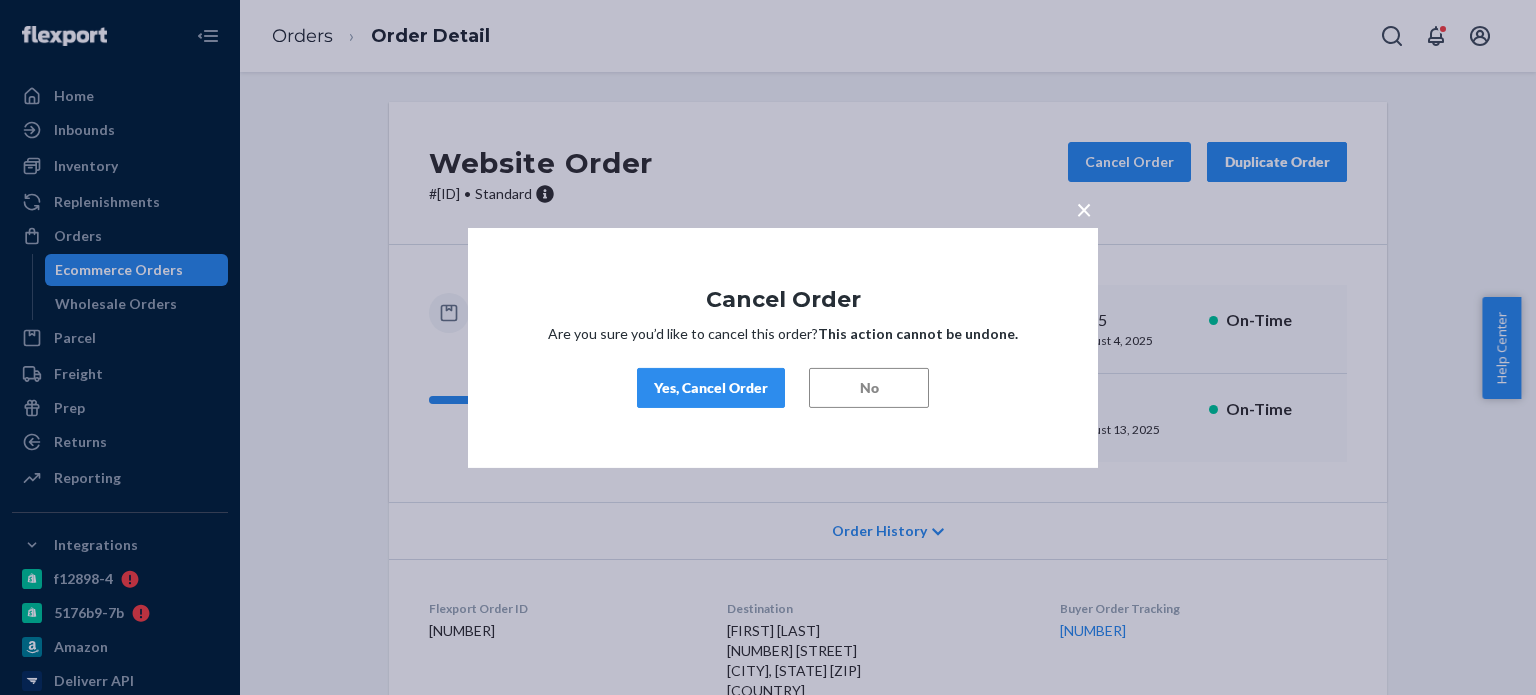 click on "Yes, Cancel Order" at bounding box center [711, 388] 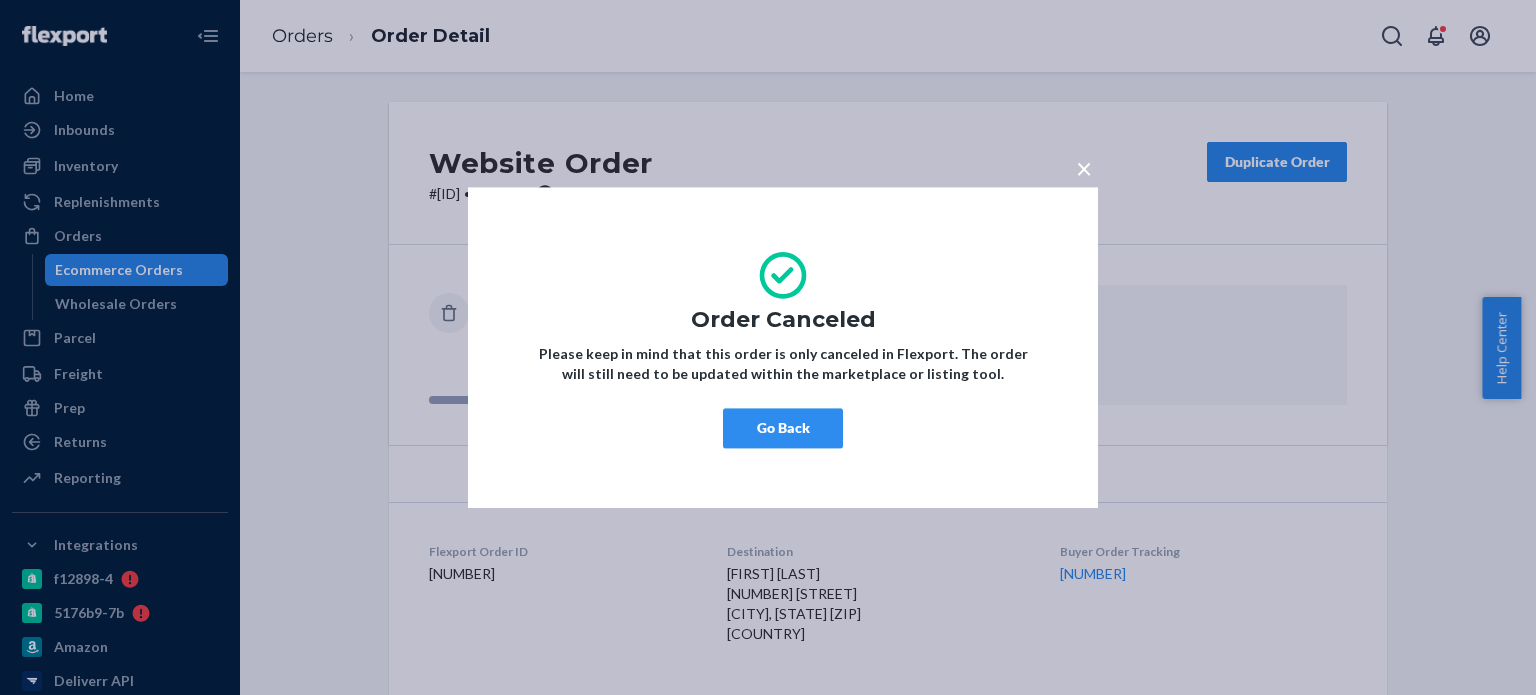 click on "Go Back" at bounding box center [783, 428] 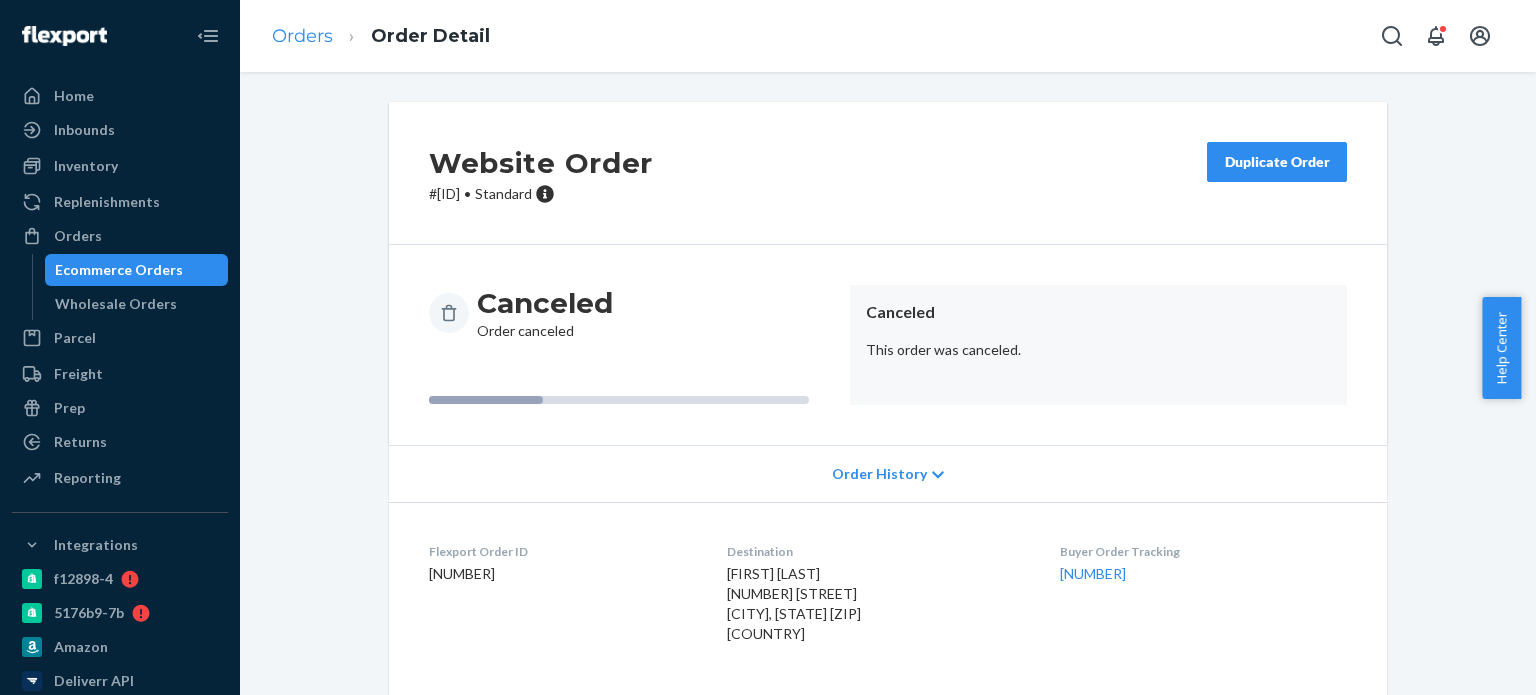 drag, startPoint x: 341, startPoint y: 39, endPoint x: 302, endPoint y: 45, distance: 39.45884 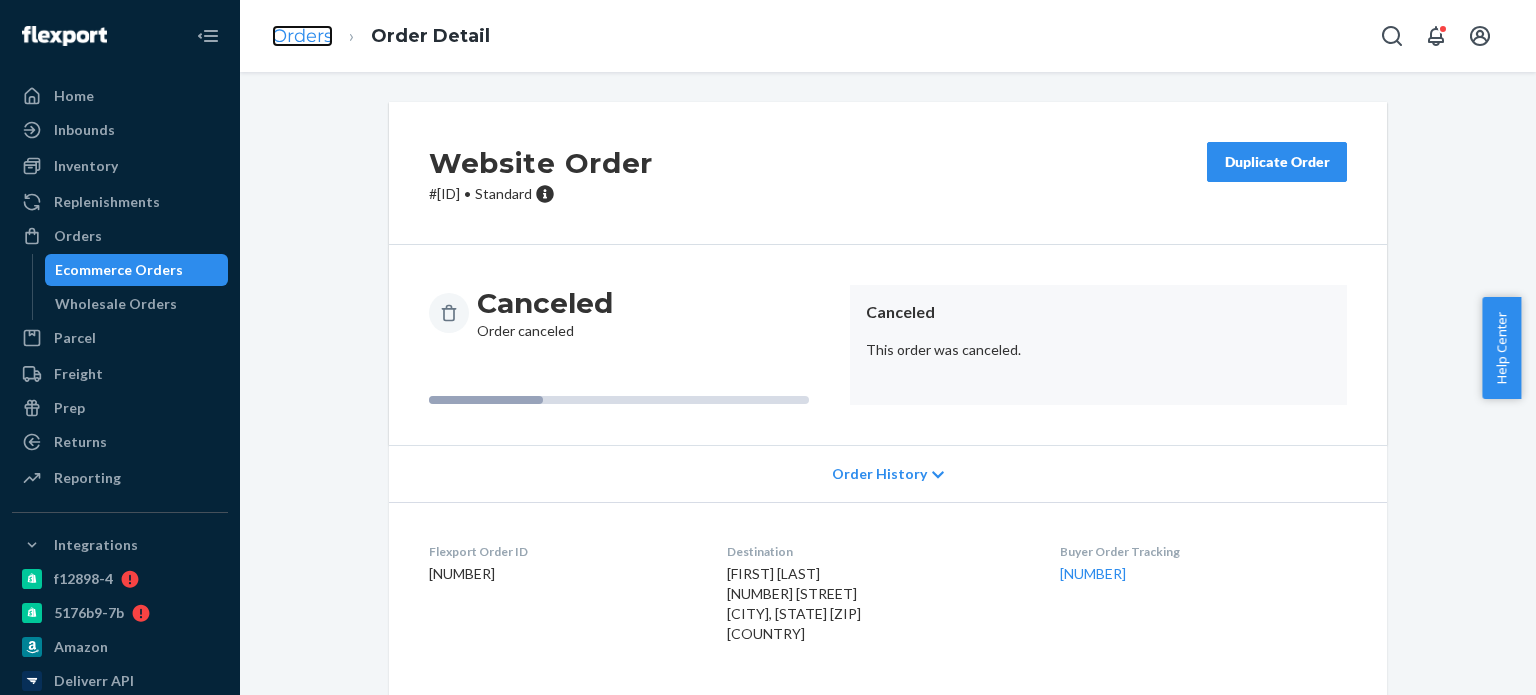 click on "Orders" at bounding box center (302, 36) 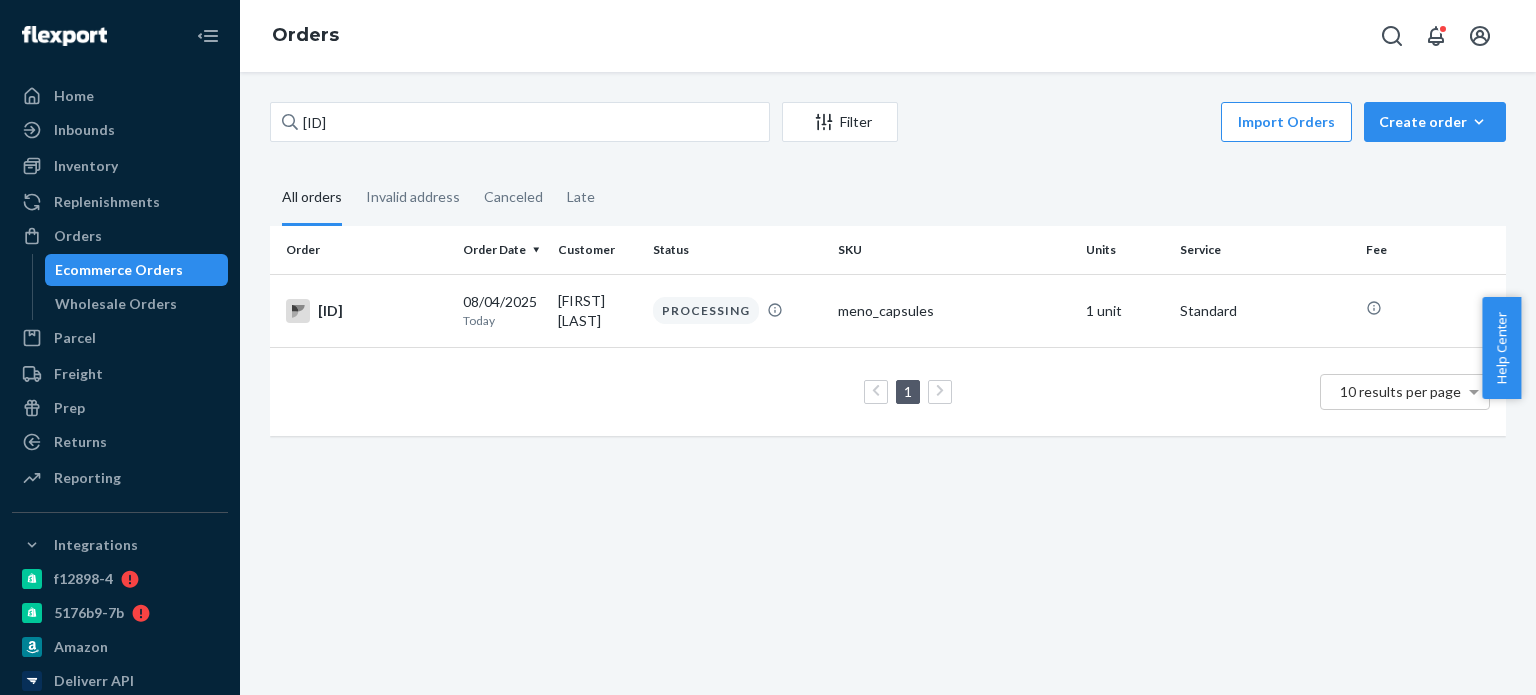 click on "[ID] Filter Import Orders Create order Ecommerce order Removal order" at bounding box center (888, 124) 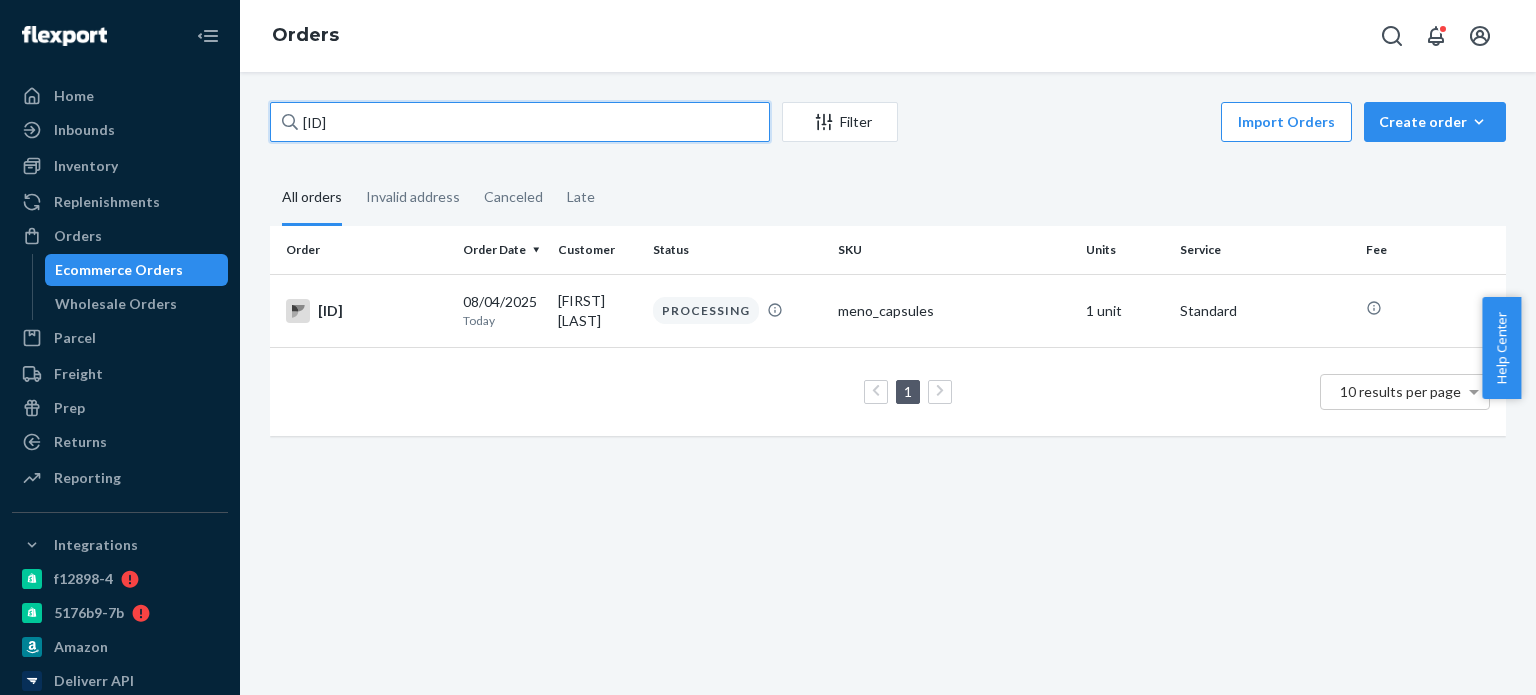 click on "[ID]" at bounding box center [520, 122] 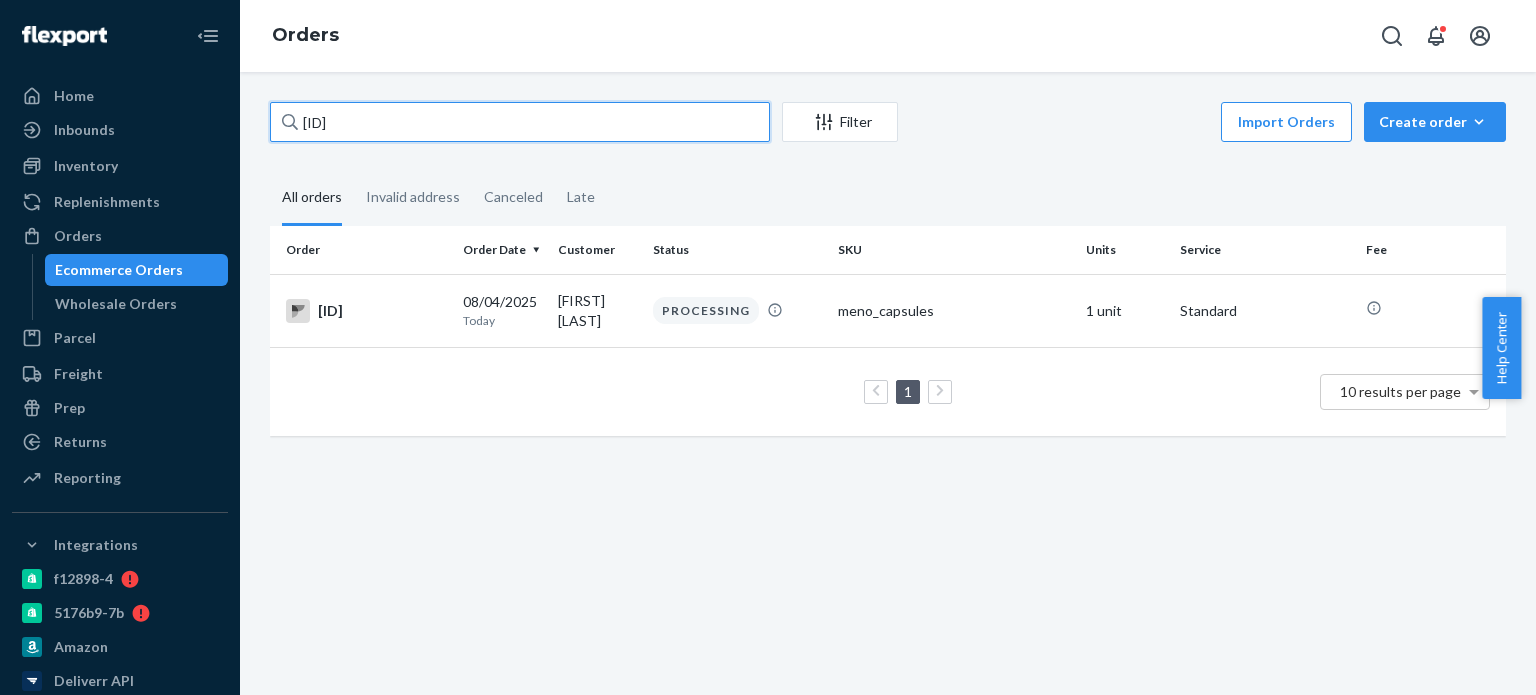 type on "[ID]" 